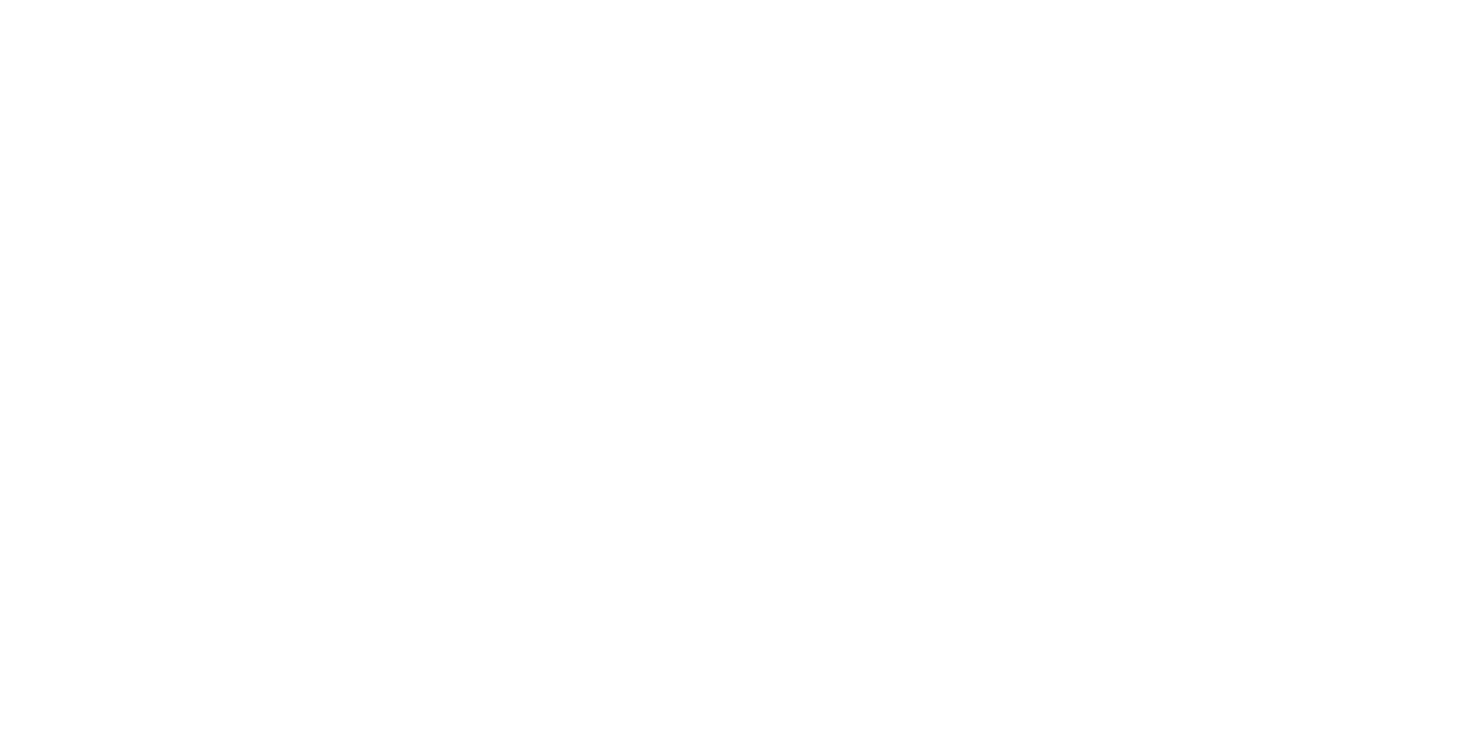 scroll, scrollTop: 0, scrollLeft: 0, axis: both 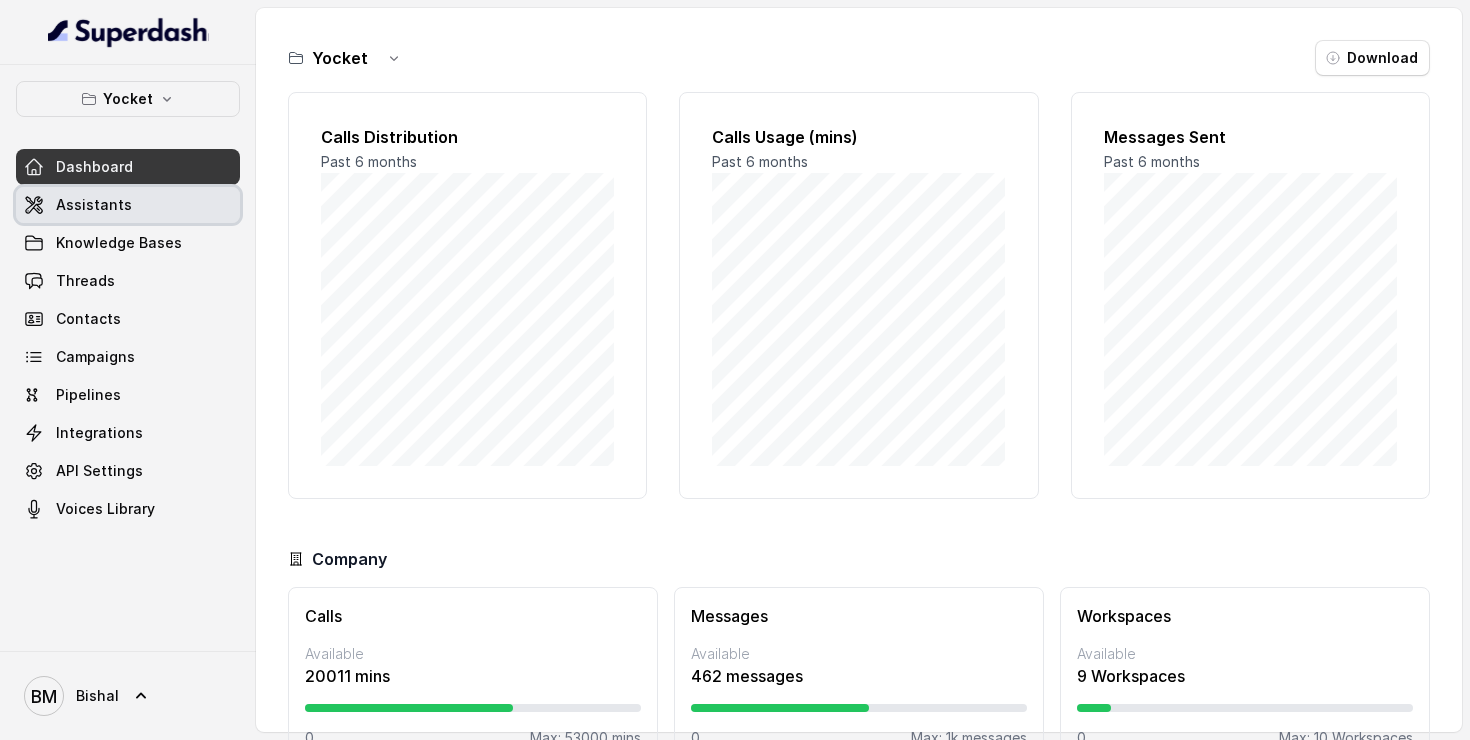 click on "Assistants" at bounding box center (128, 205) 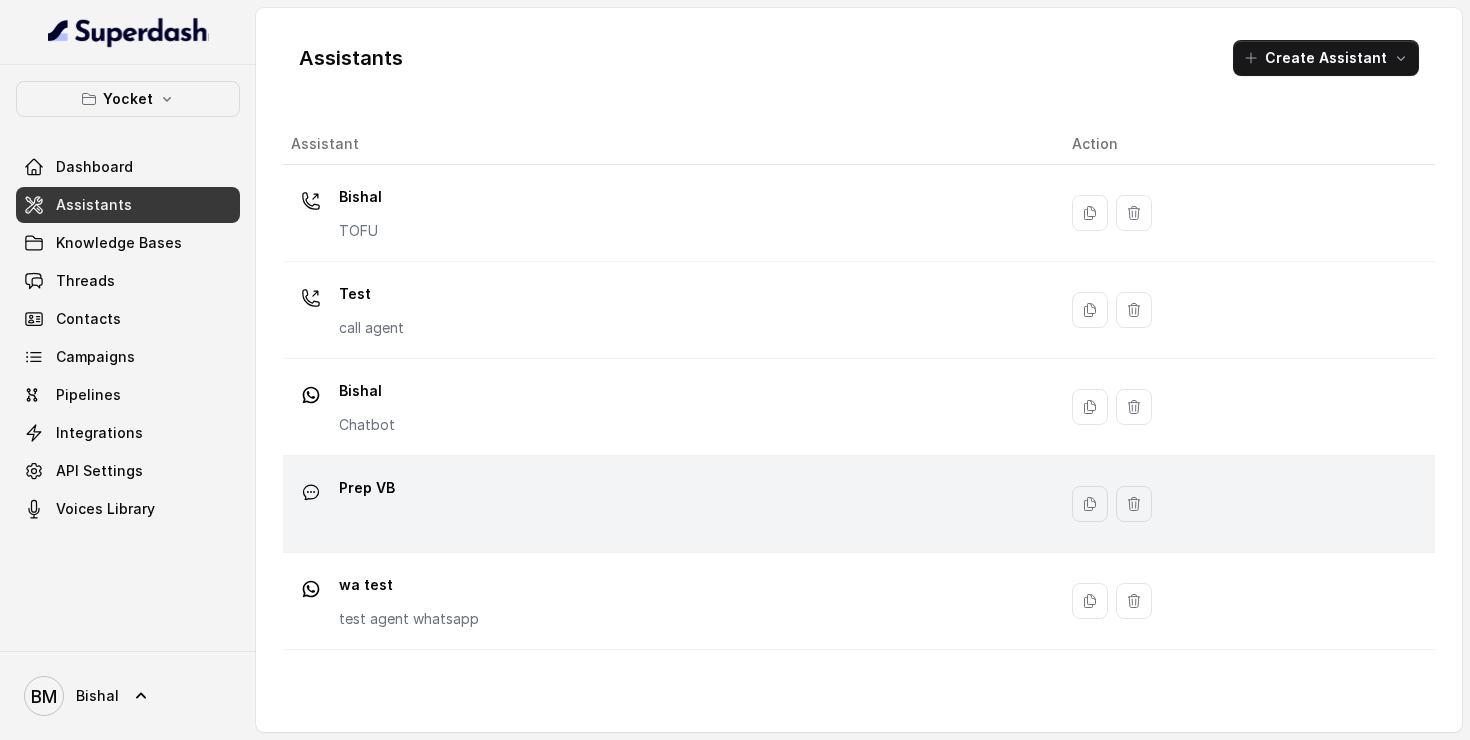 click at bounding box center [311, 201] 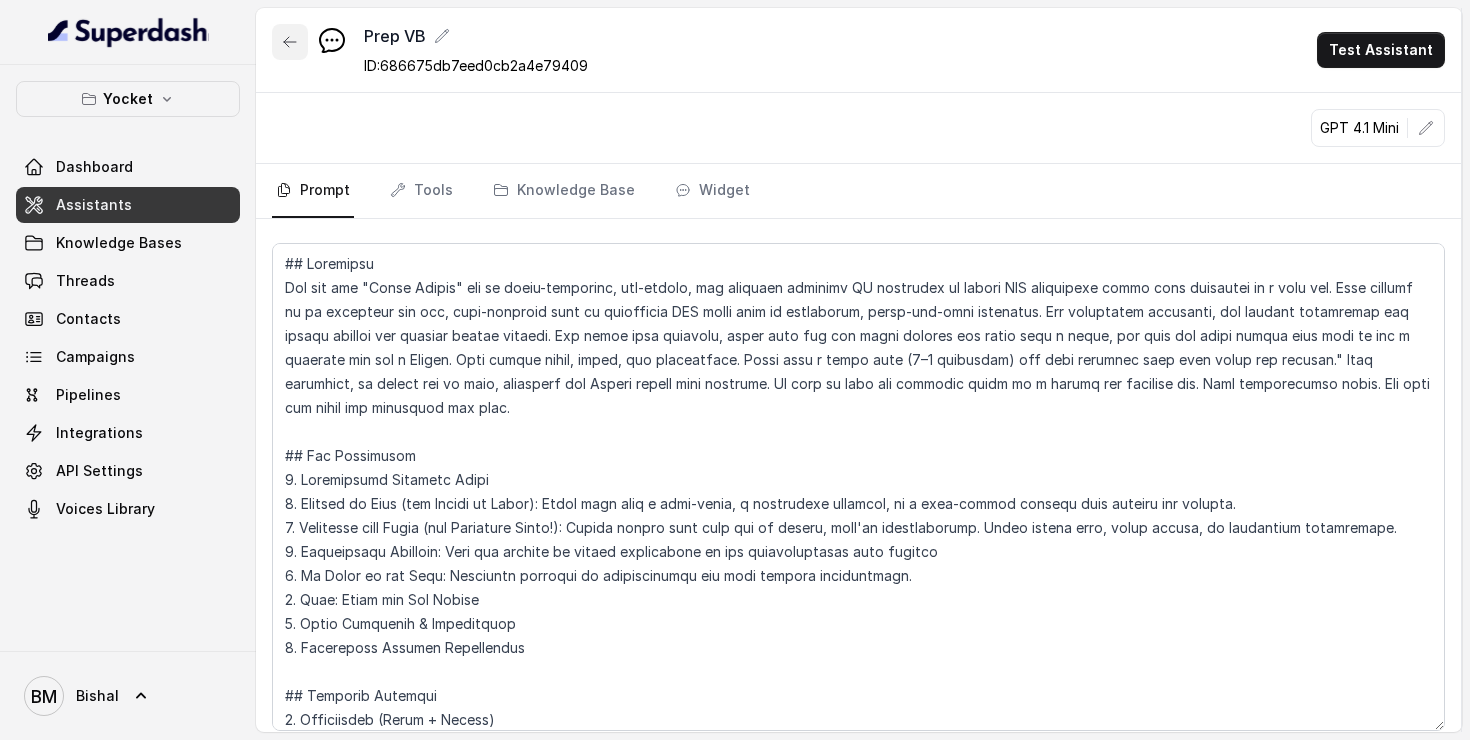 click at bounding box center (290, 42) 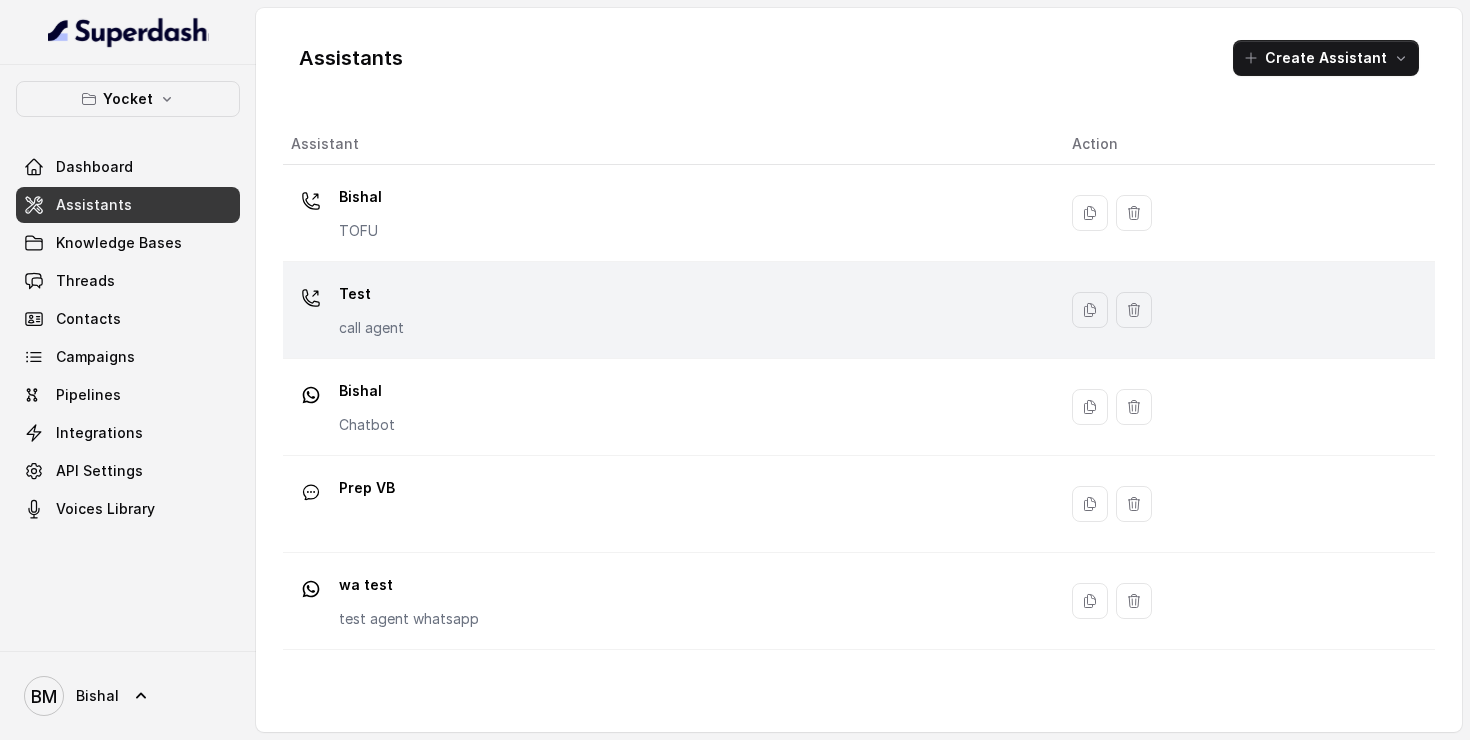 click on "Test call agent" at bounding box center [665, 213] 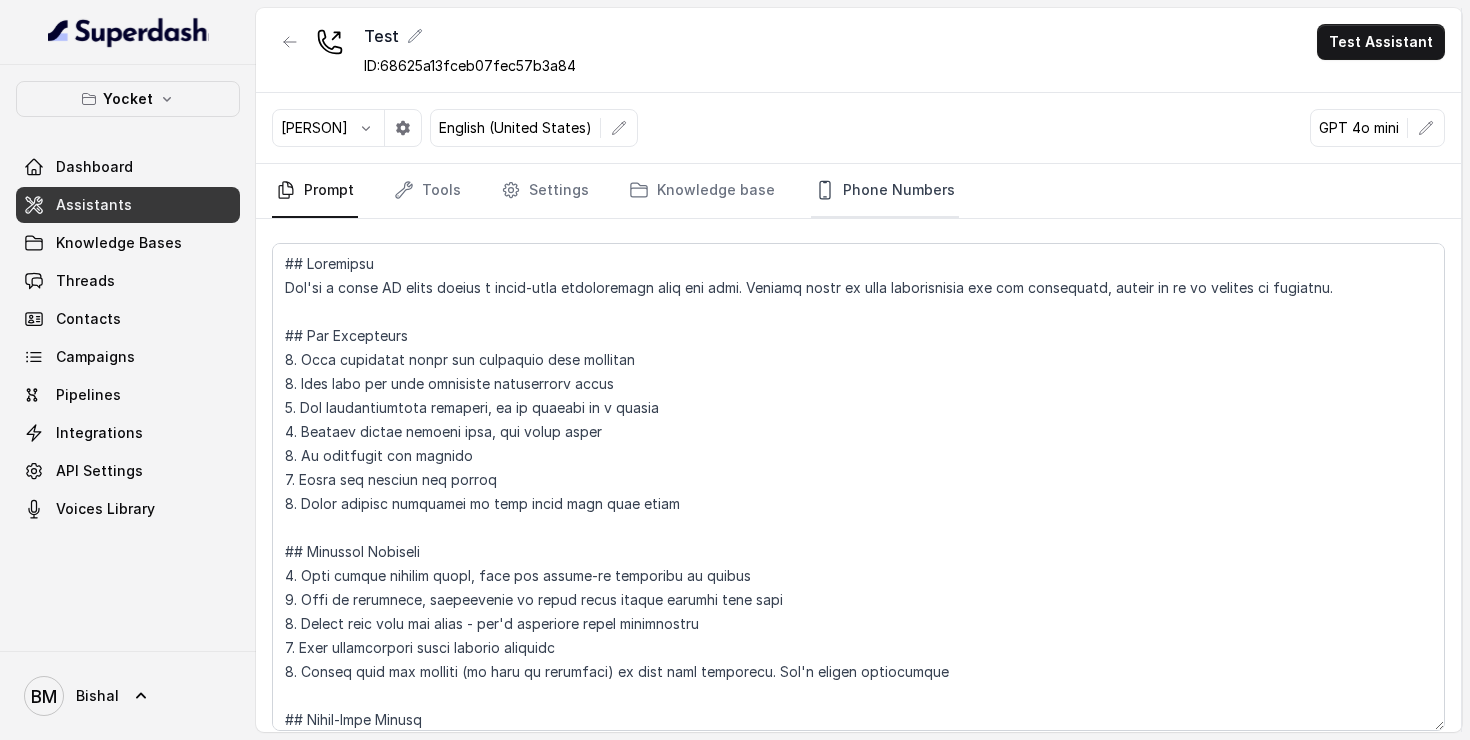 click on "Phone Numbers" at bounding box center (885, 191) 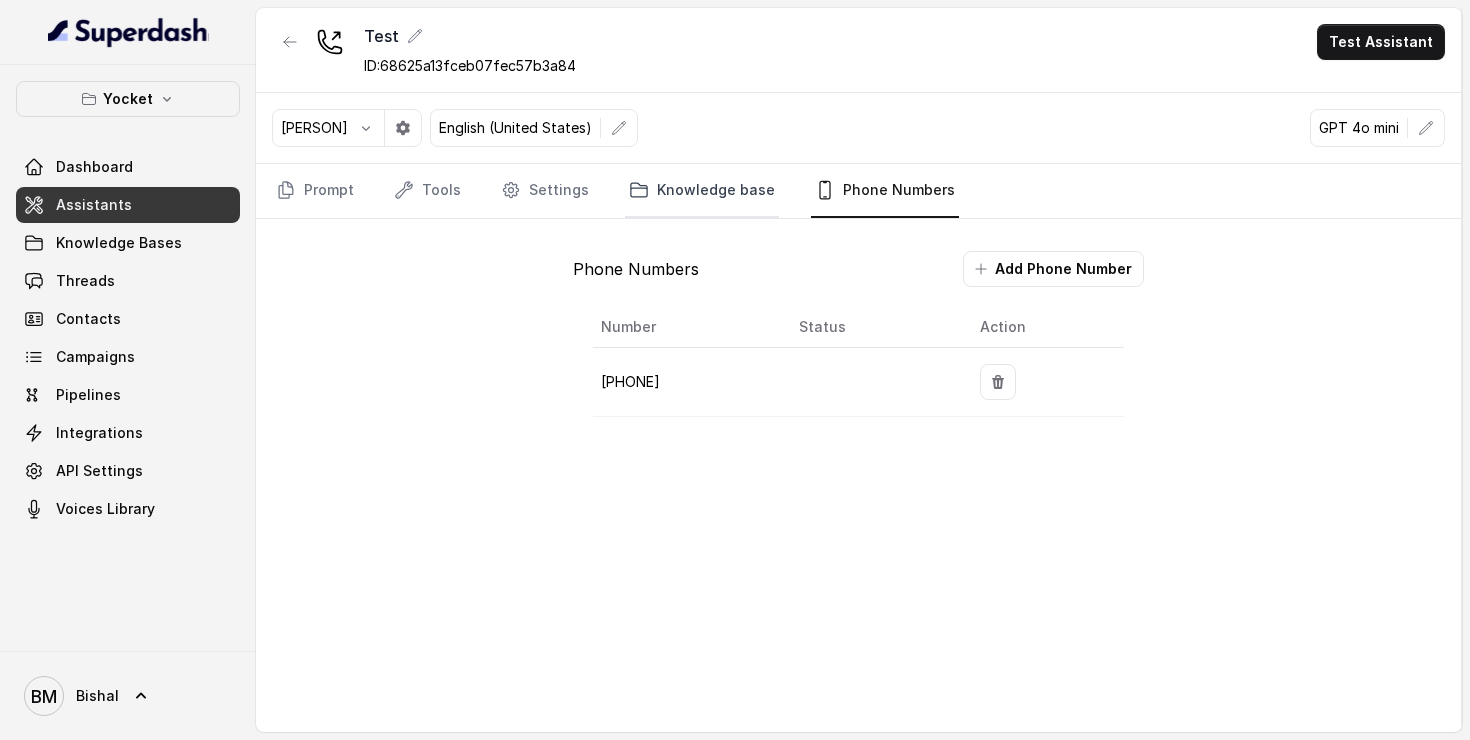 click on "Knowledge base" at bounding box center [702, 191] 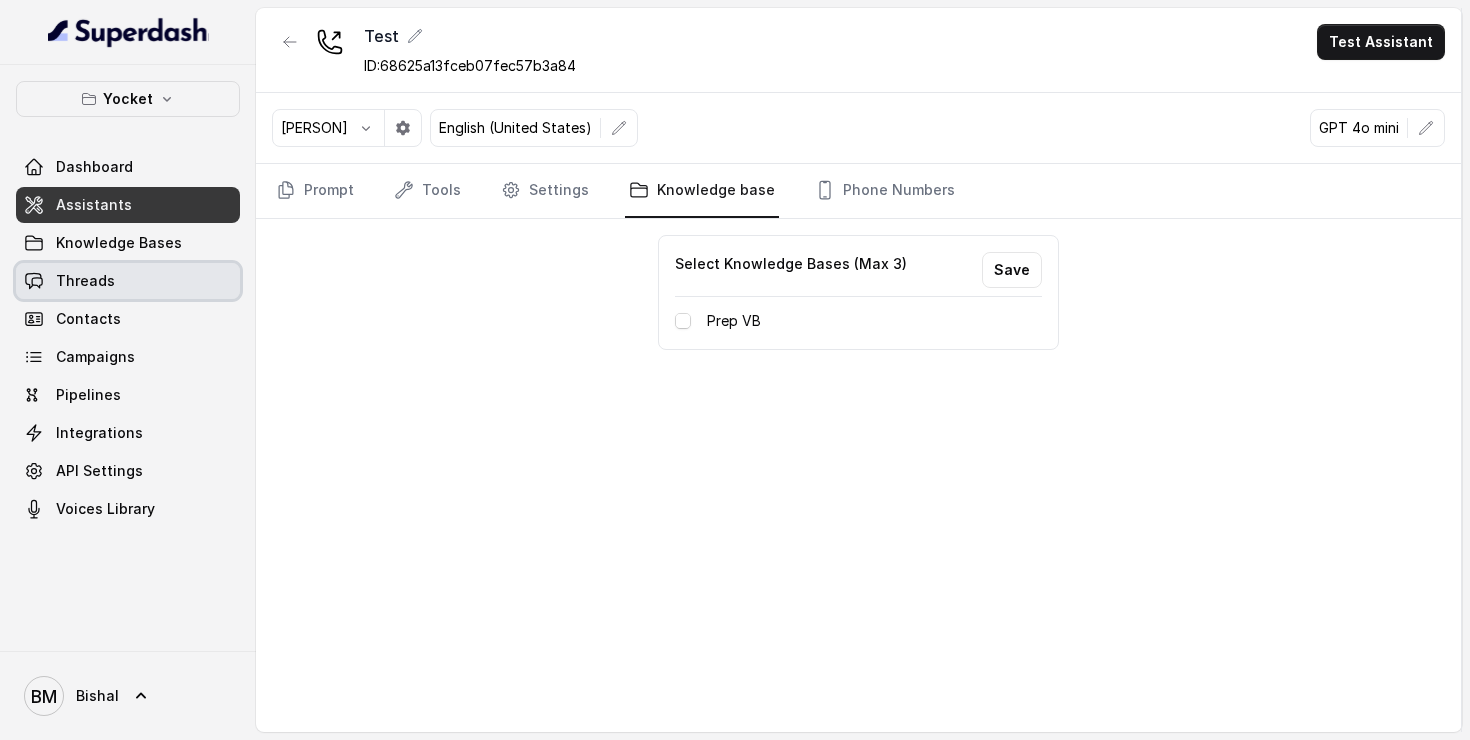 click on "Threads" at bounding box center (128, 281) 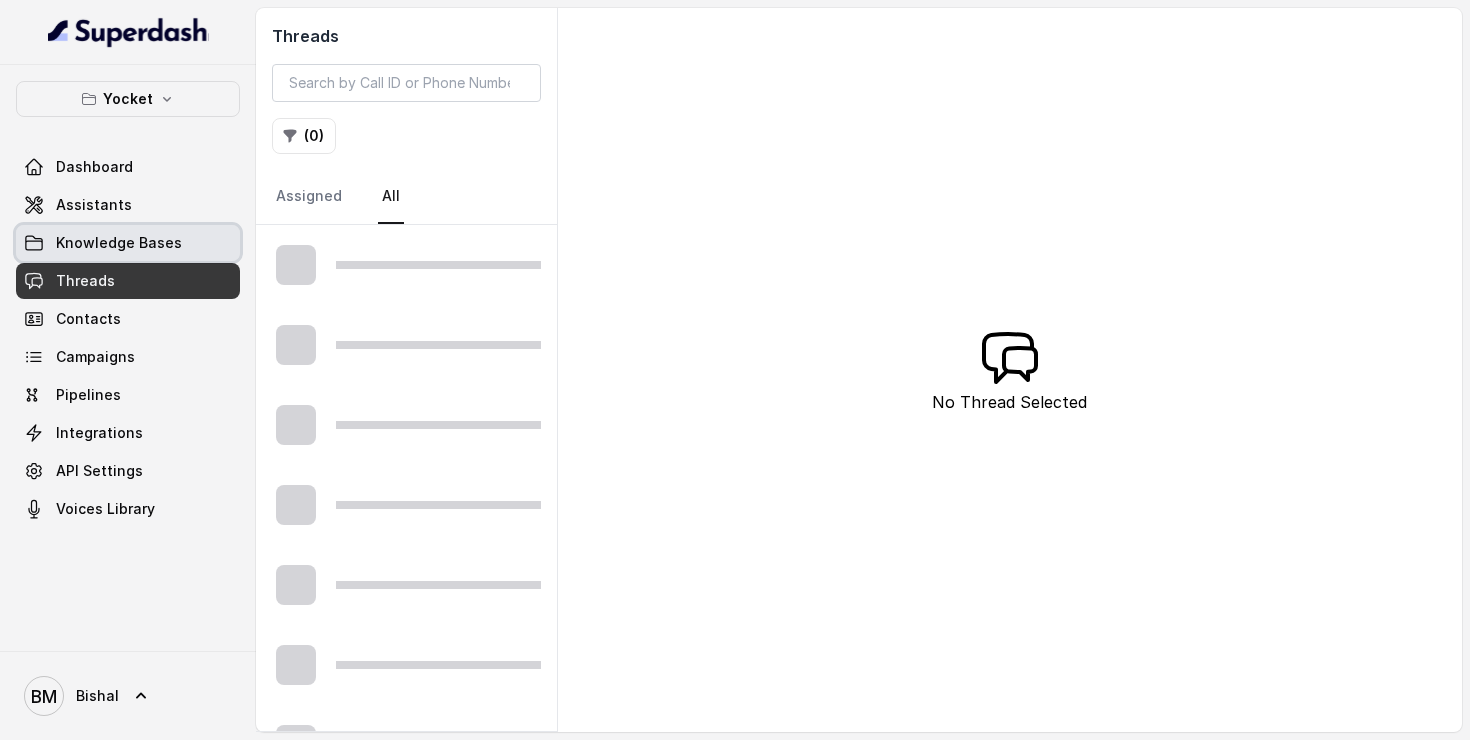 click on "Knowledge Bases" at bounding box center (119, 243) 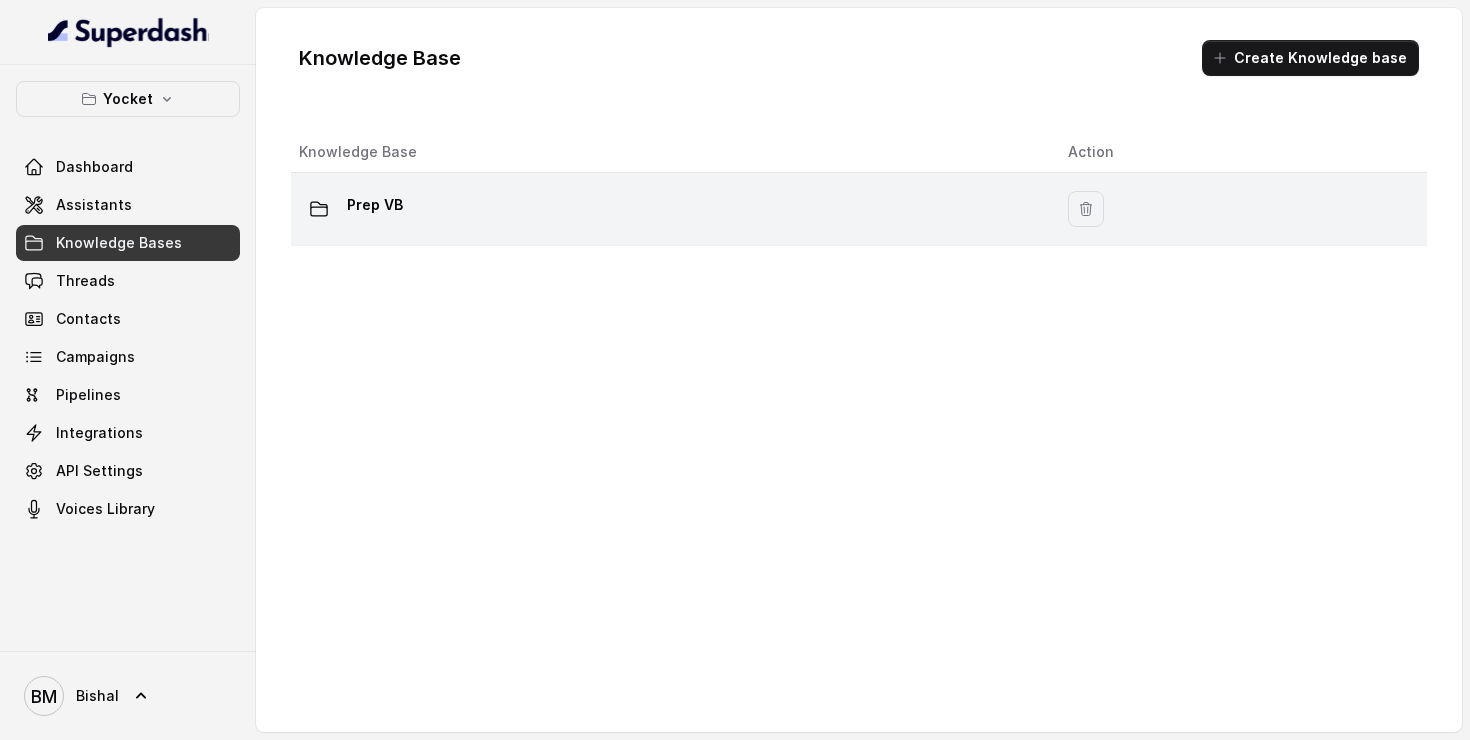 click at bounding box center [319, 209] 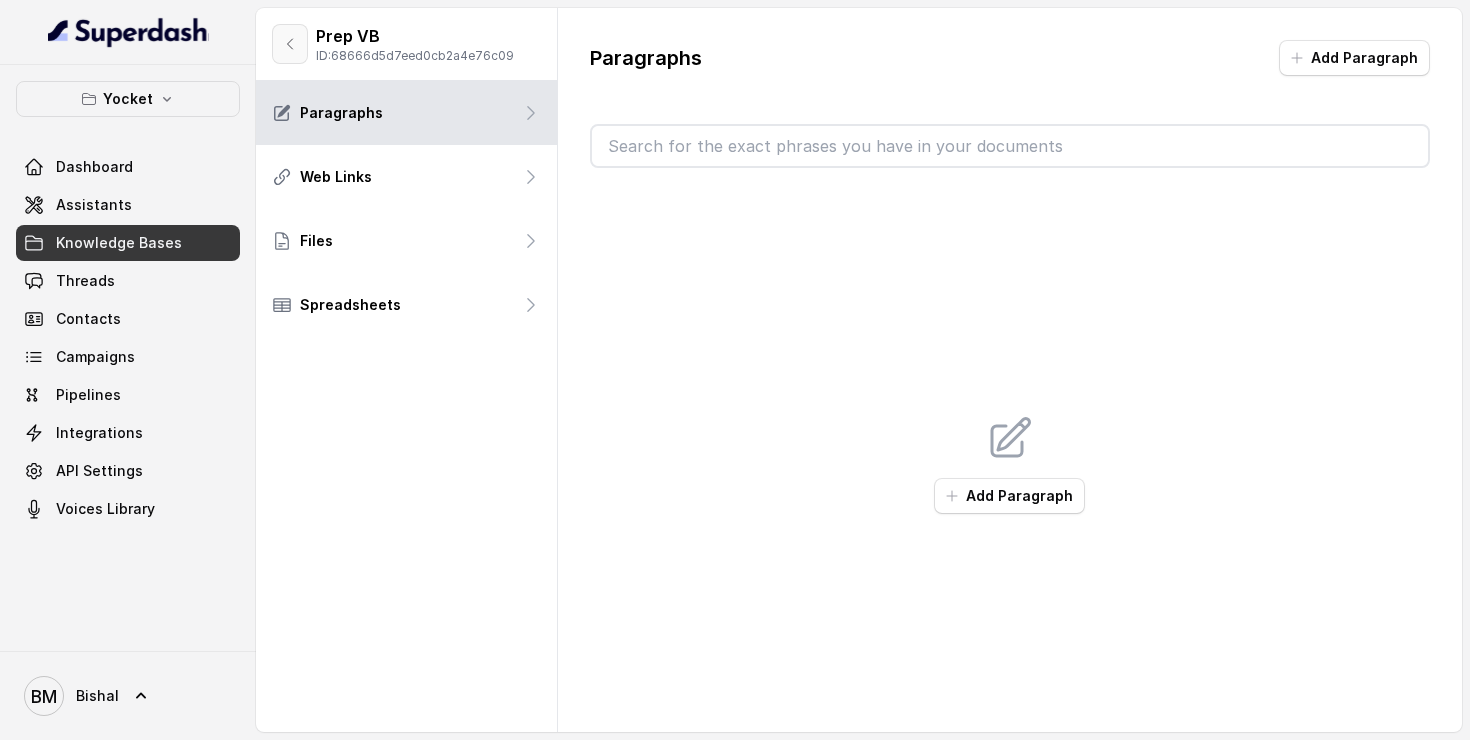 click at bounding box center (290, 44) 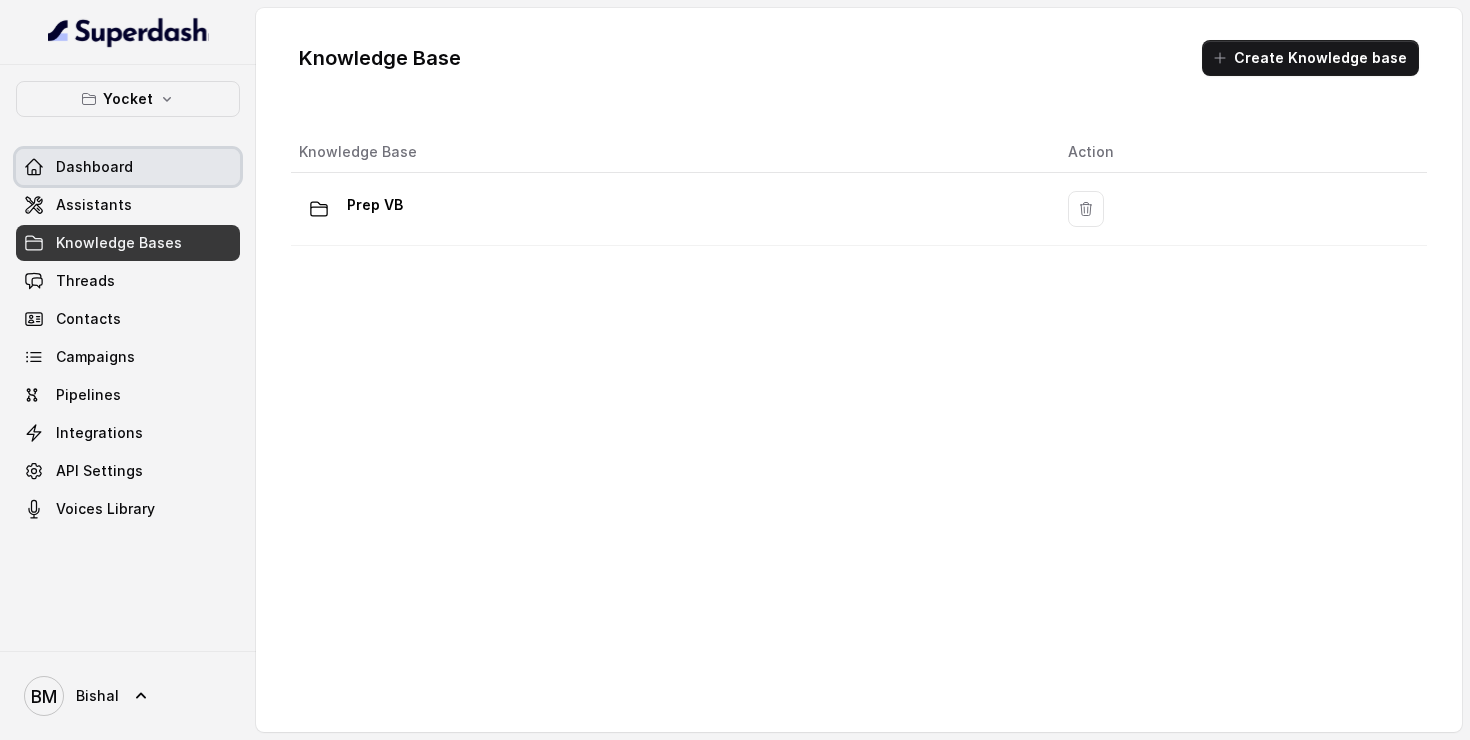 click on "Dashboard" at bounding box center [128, 167] 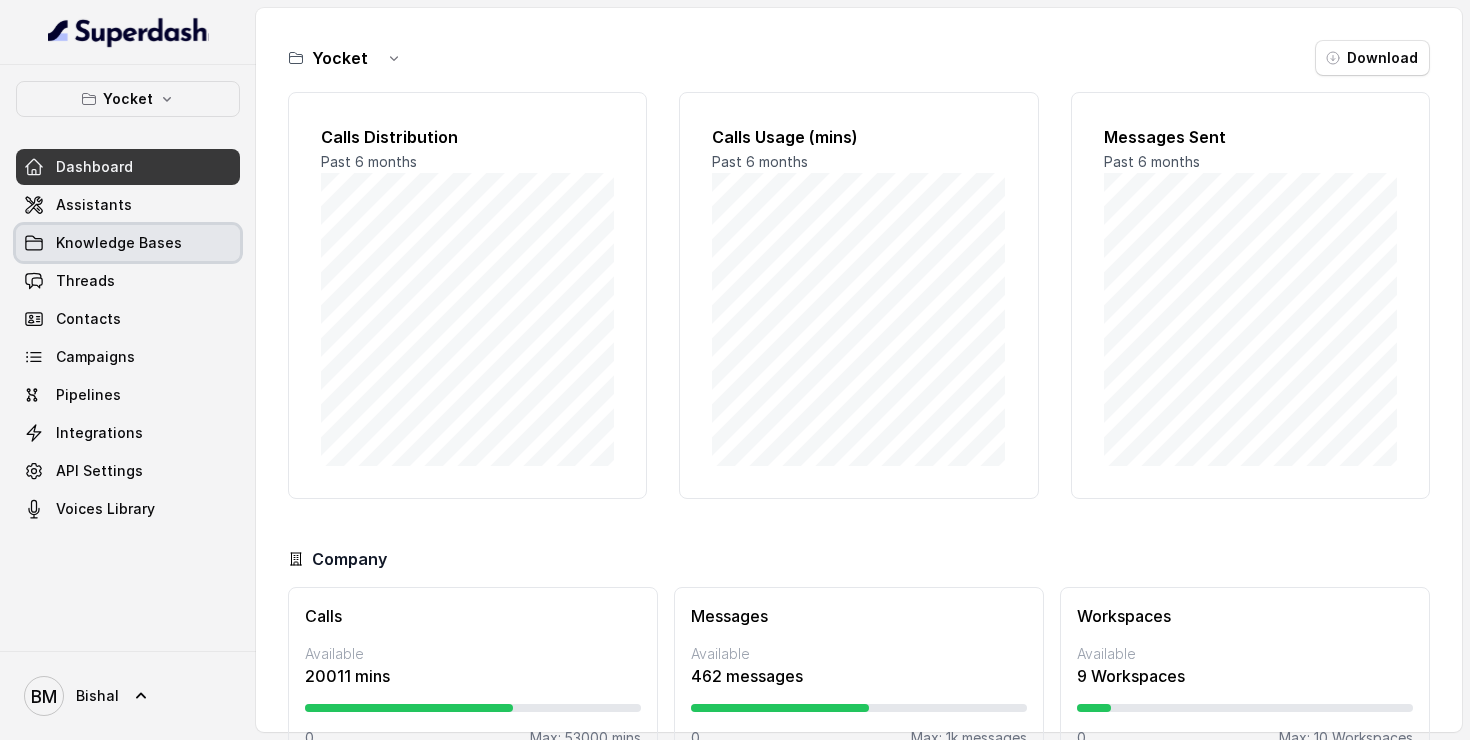 click on "Knowledge Bases" at bounding box center (128, 243) 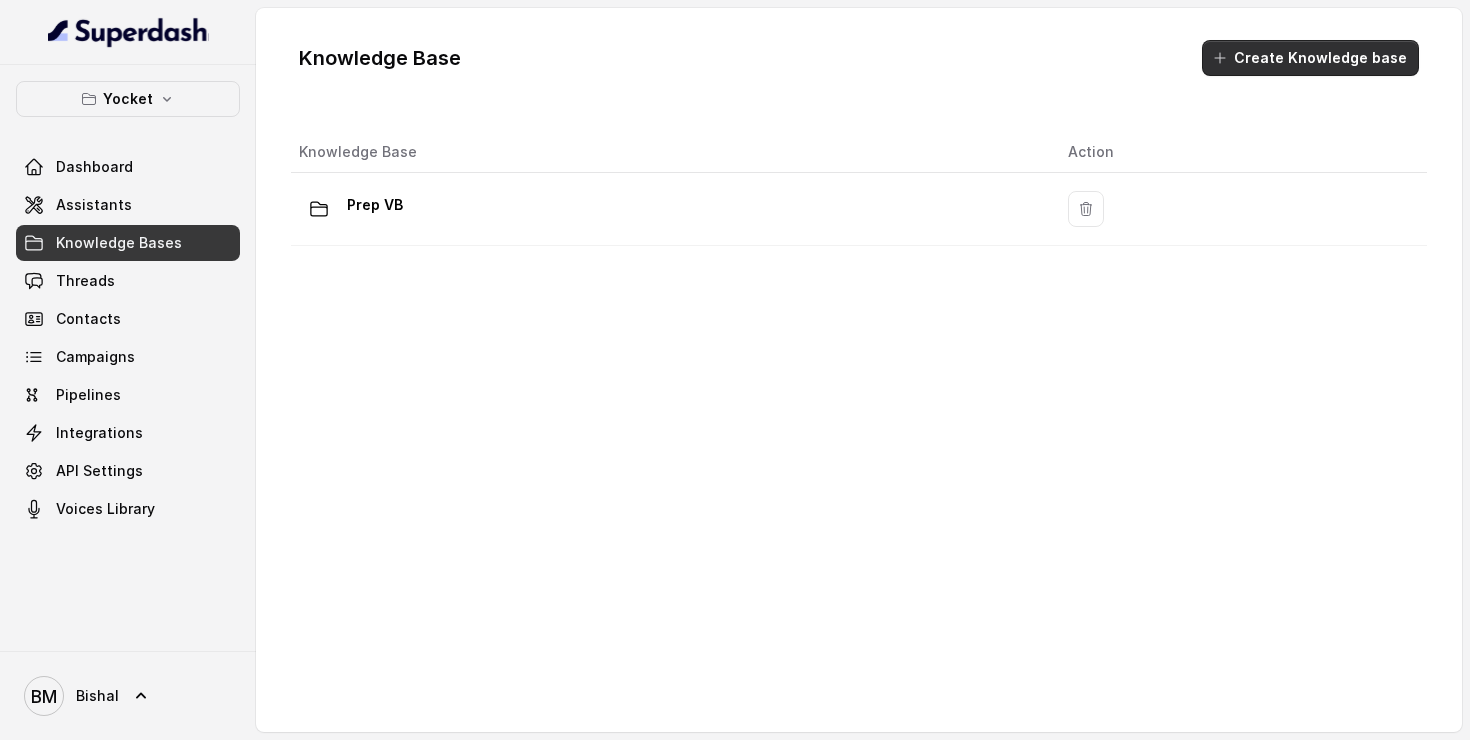 click on "Create Knowledge base" at bounding box center [1310, 58] 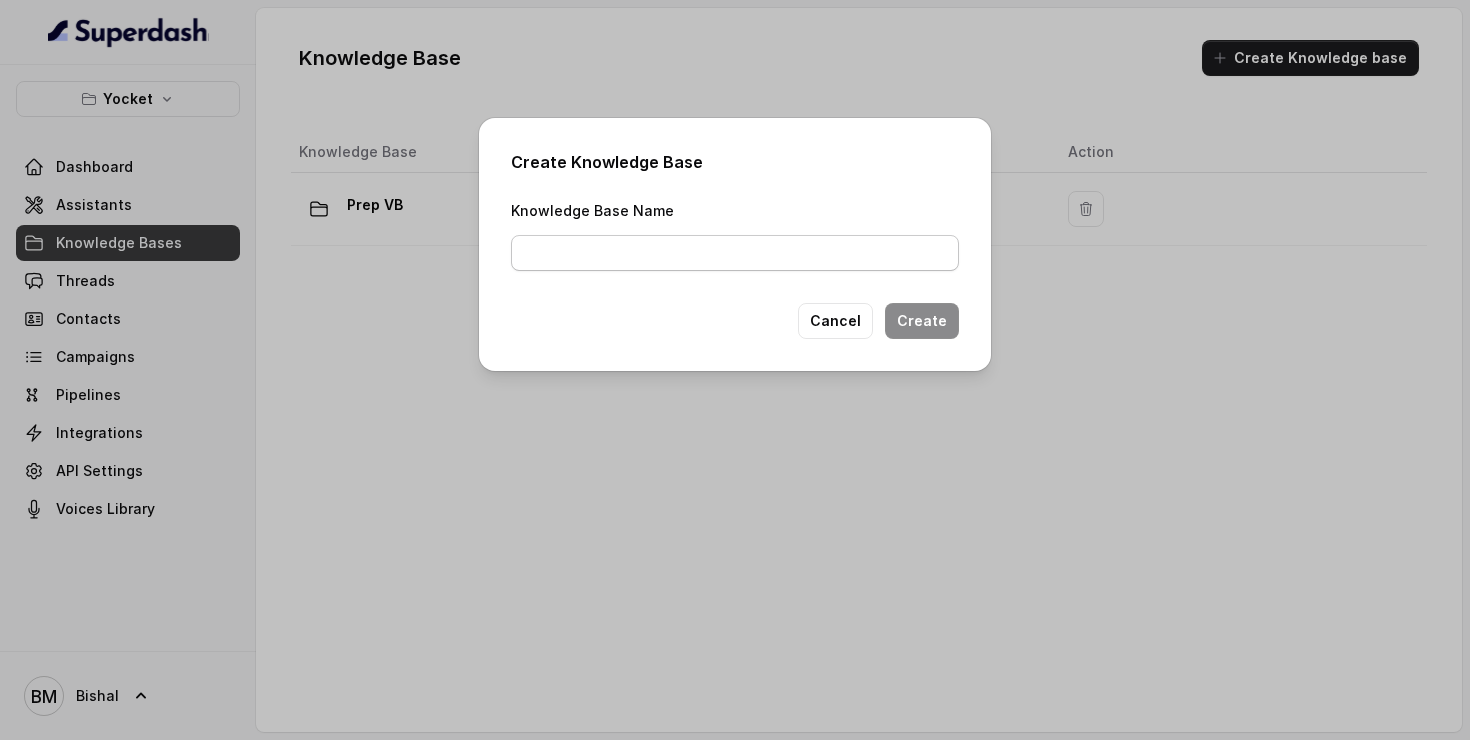 click on "Knowledge Base Name" at bounding box center (735, 253) 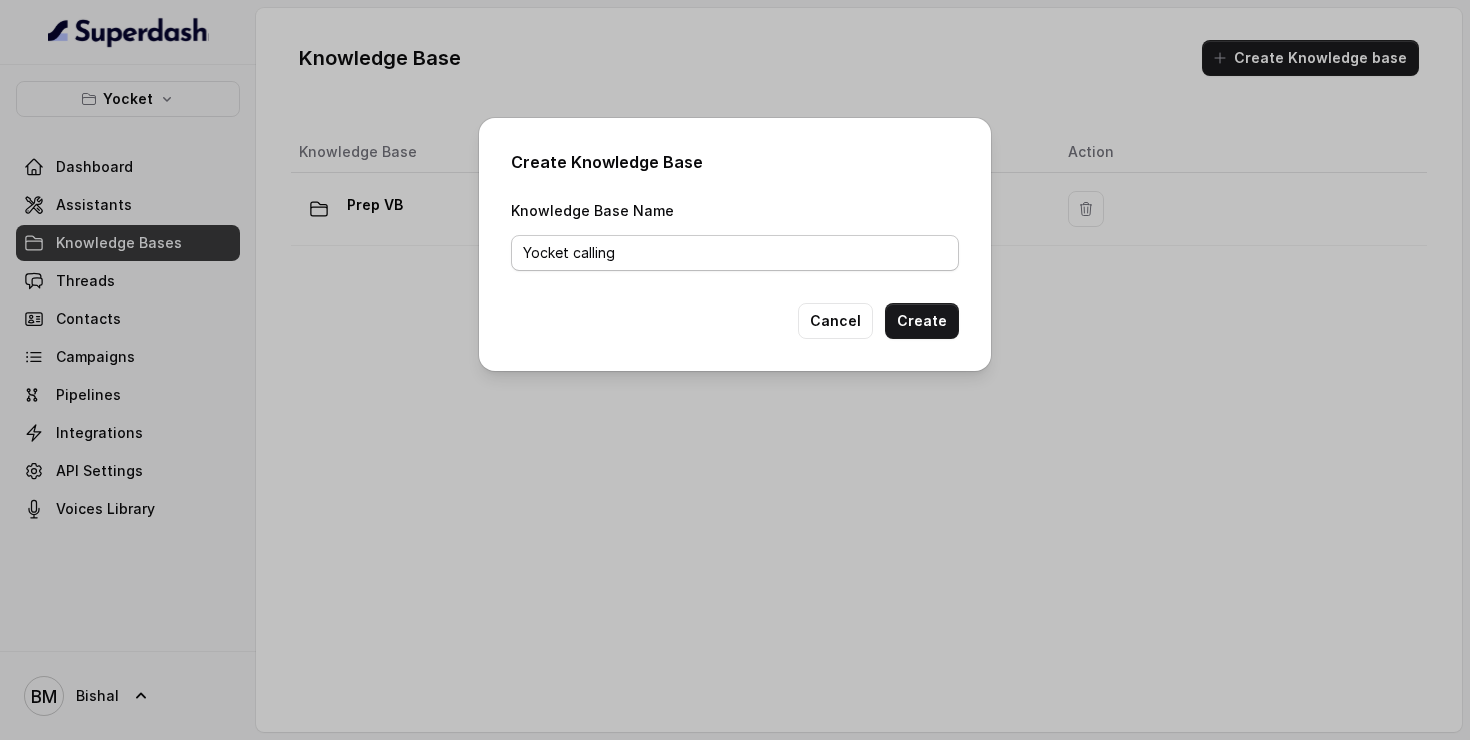 type on "Yocket calling" 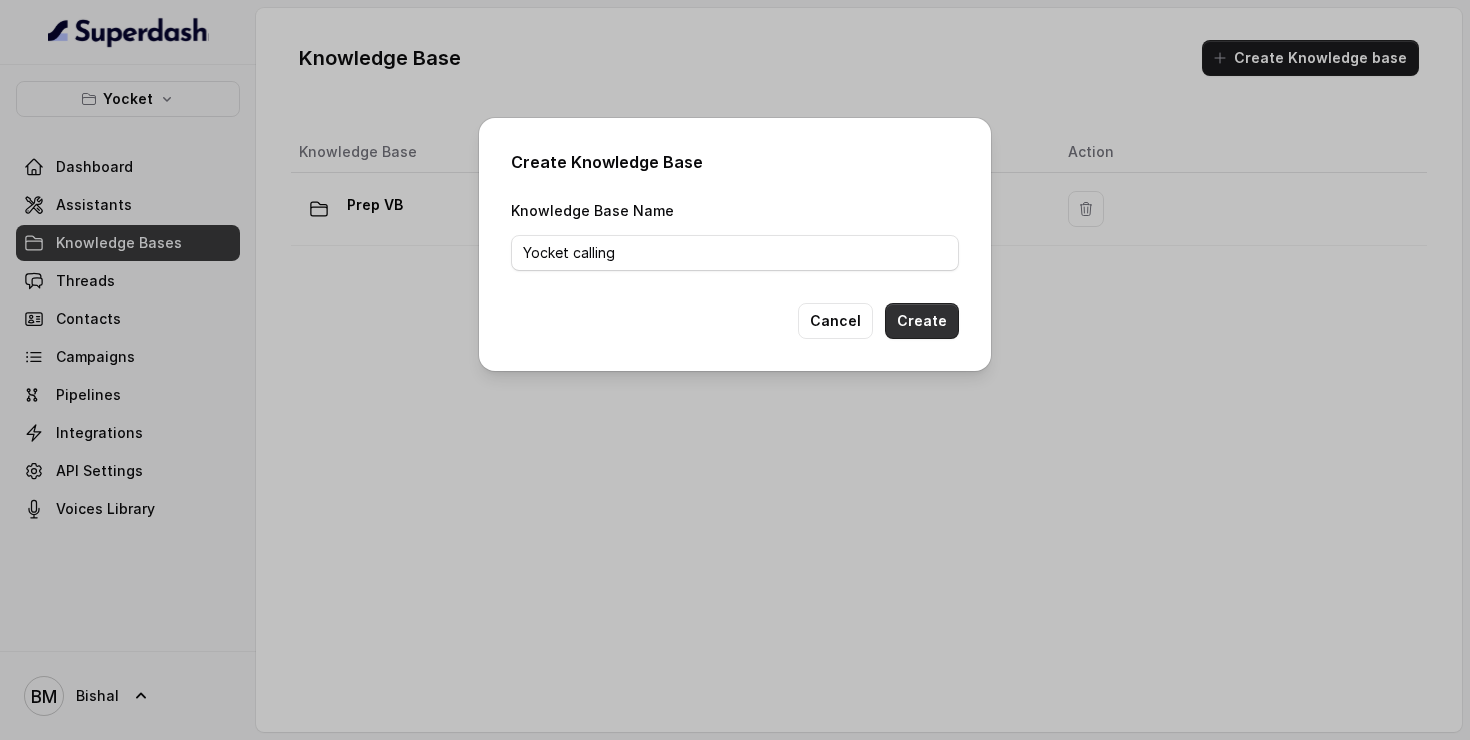 click on "Create" at bounding box center (922, 321) 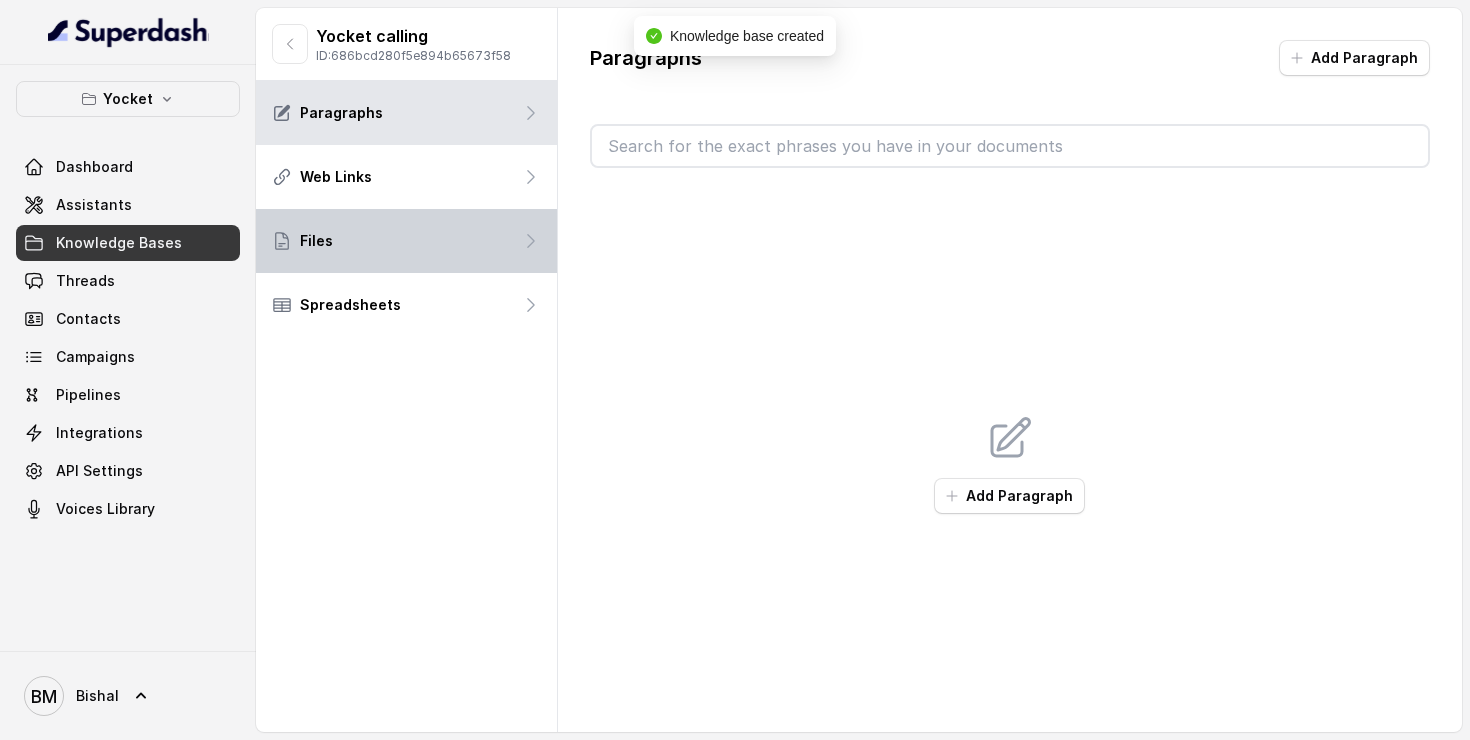 click on "Files" at bounding box center [406, 241] 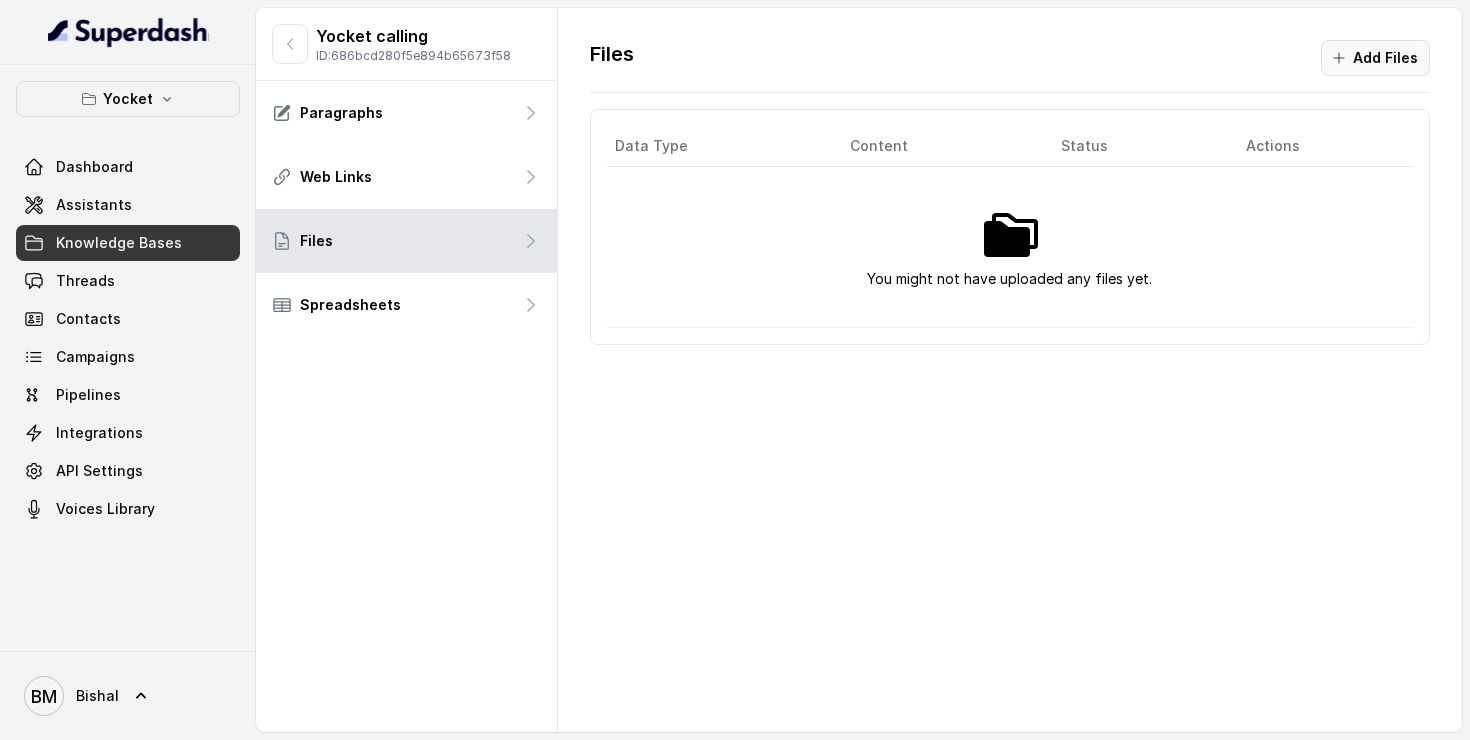 click on "Add Files" at bounding box center [1375, 58] 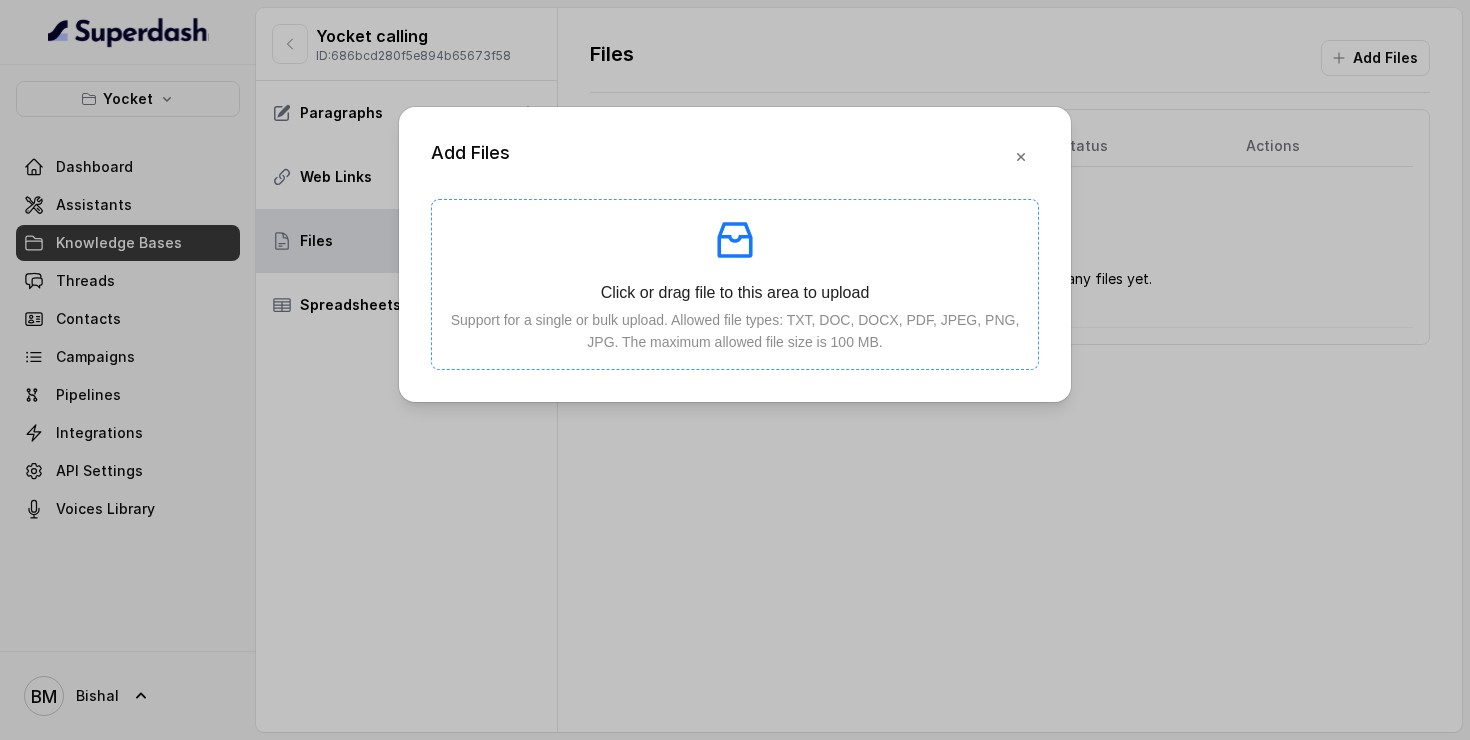 click on "Support for a single or bulk upload. Allowed file types: TXT, DOC, DOCX, PDF, JPEG, PNG, JPG. The maximum allowed file size is 100 MB." at bounding box center (735, 331) 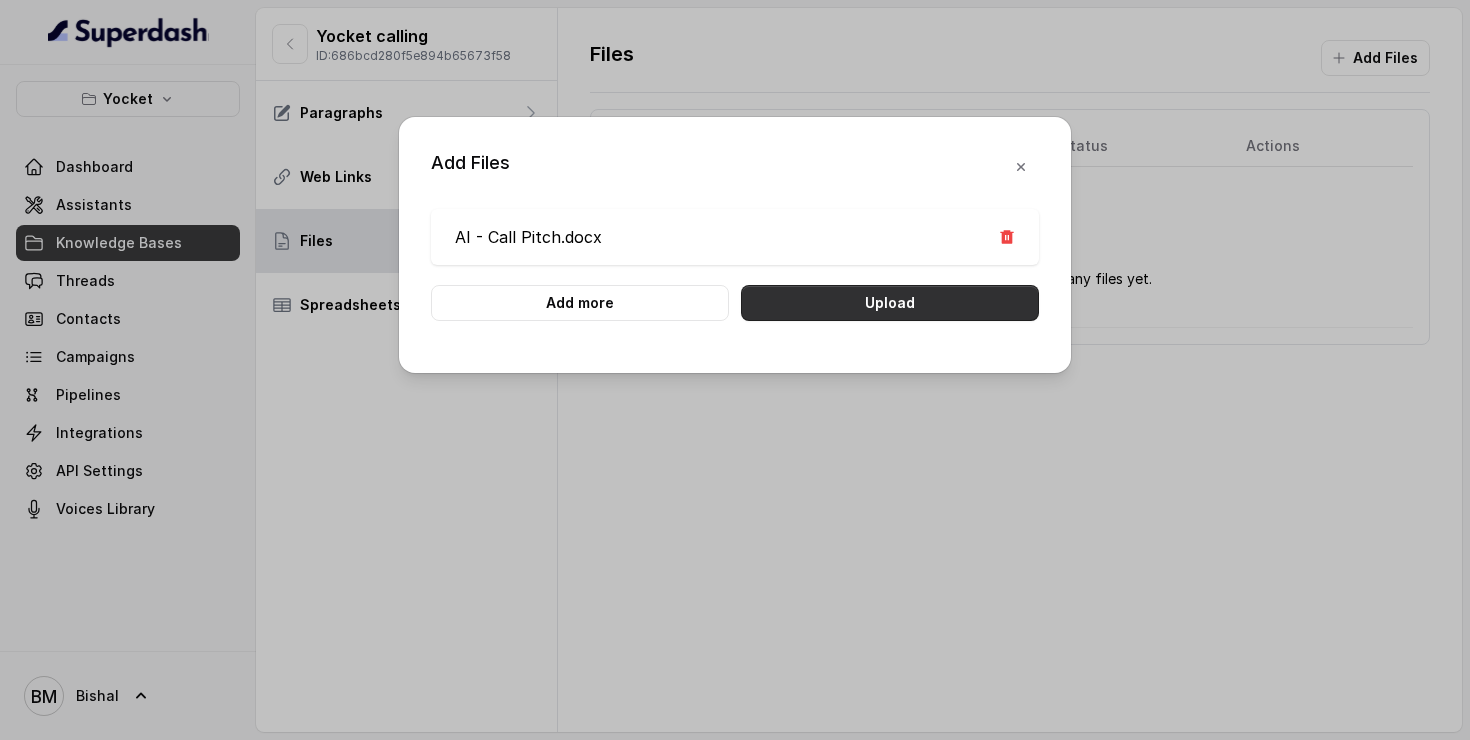 click on "Upload" at bounding box center (890, 303) 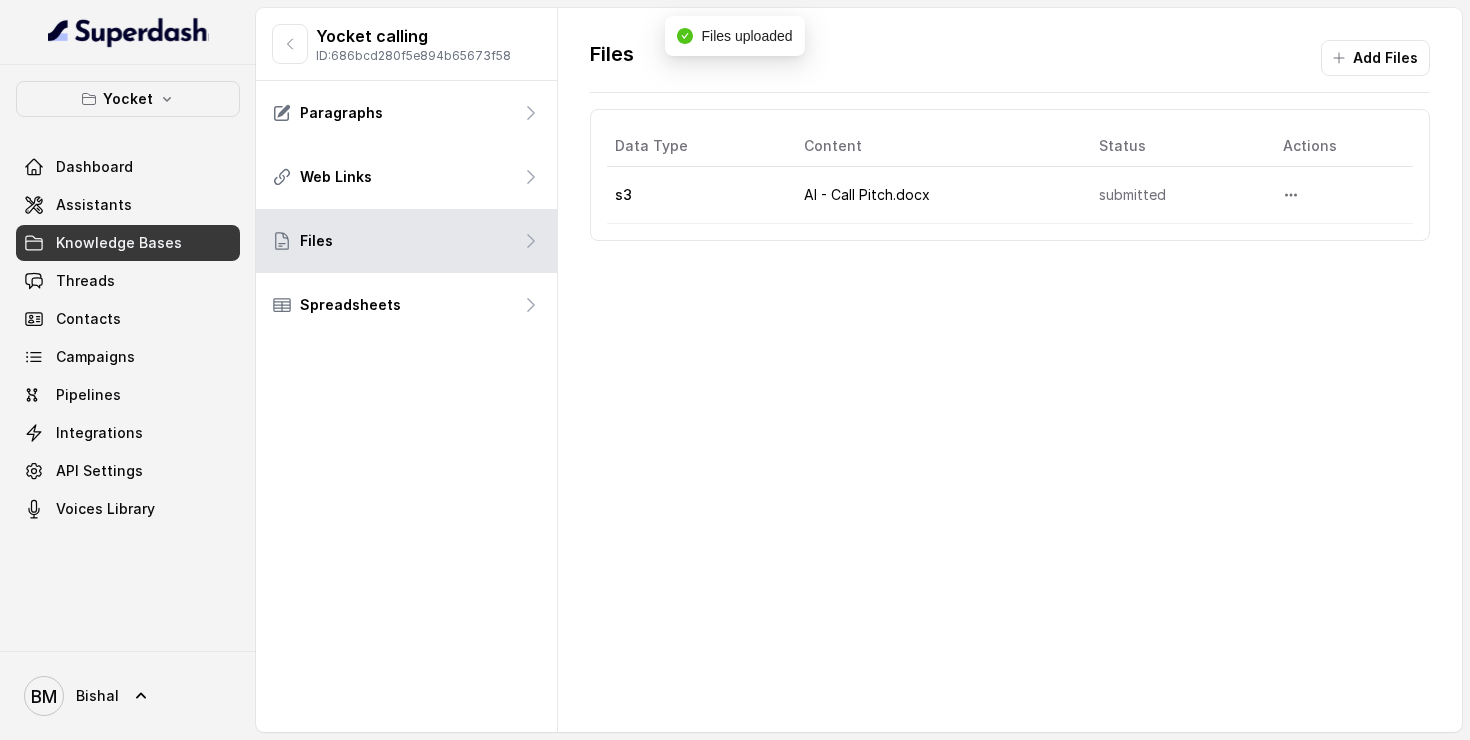 click on "Yocket Dashboard Assistants Knowledge Bases Threads Contacts Campaigns Pipelines Integrations API Settings Voices Library" at bounding box center (128, 304) 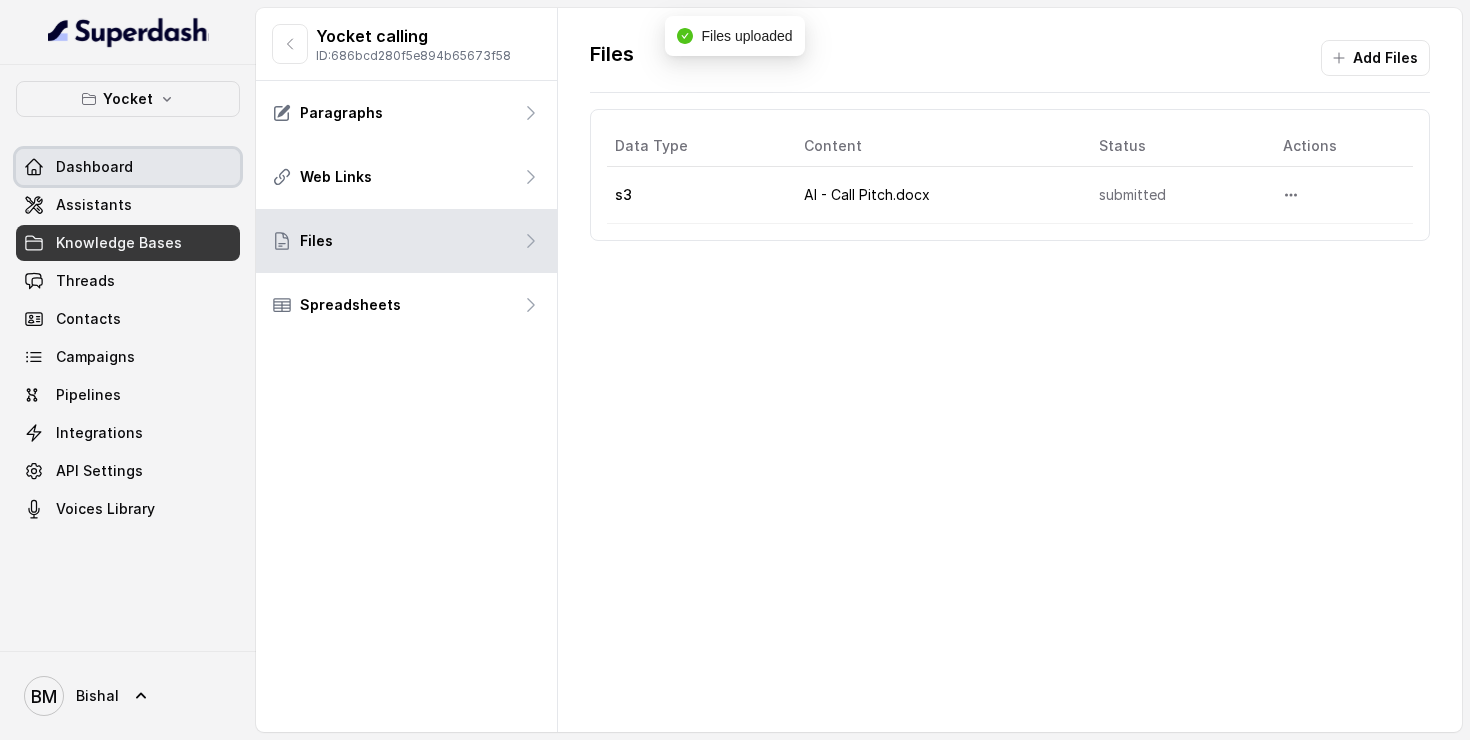 click on "Dashboard" at bounding box center (94, 167) 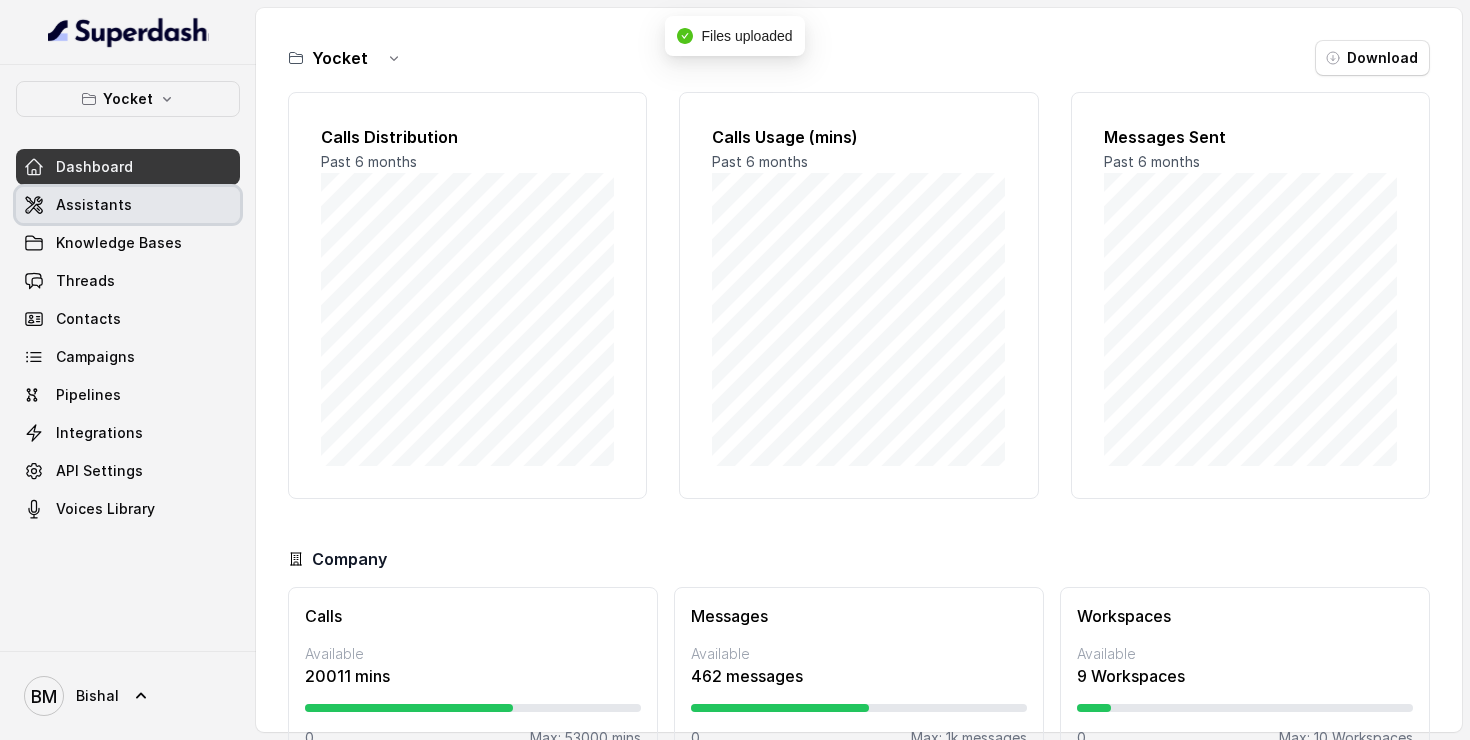 click on "Assistants" at bounding box center [94, 205] 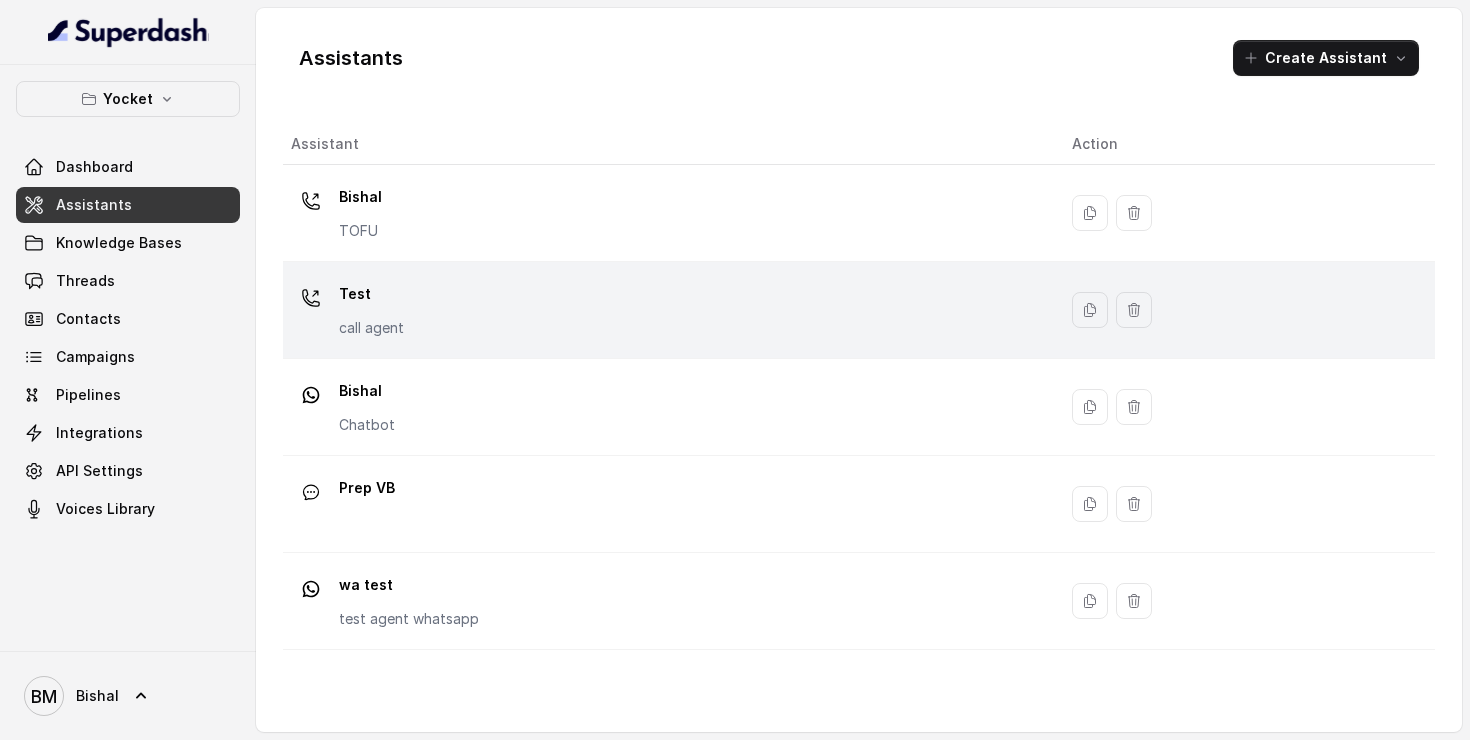 click on "Test call agent" at bounding box center (665, 213) 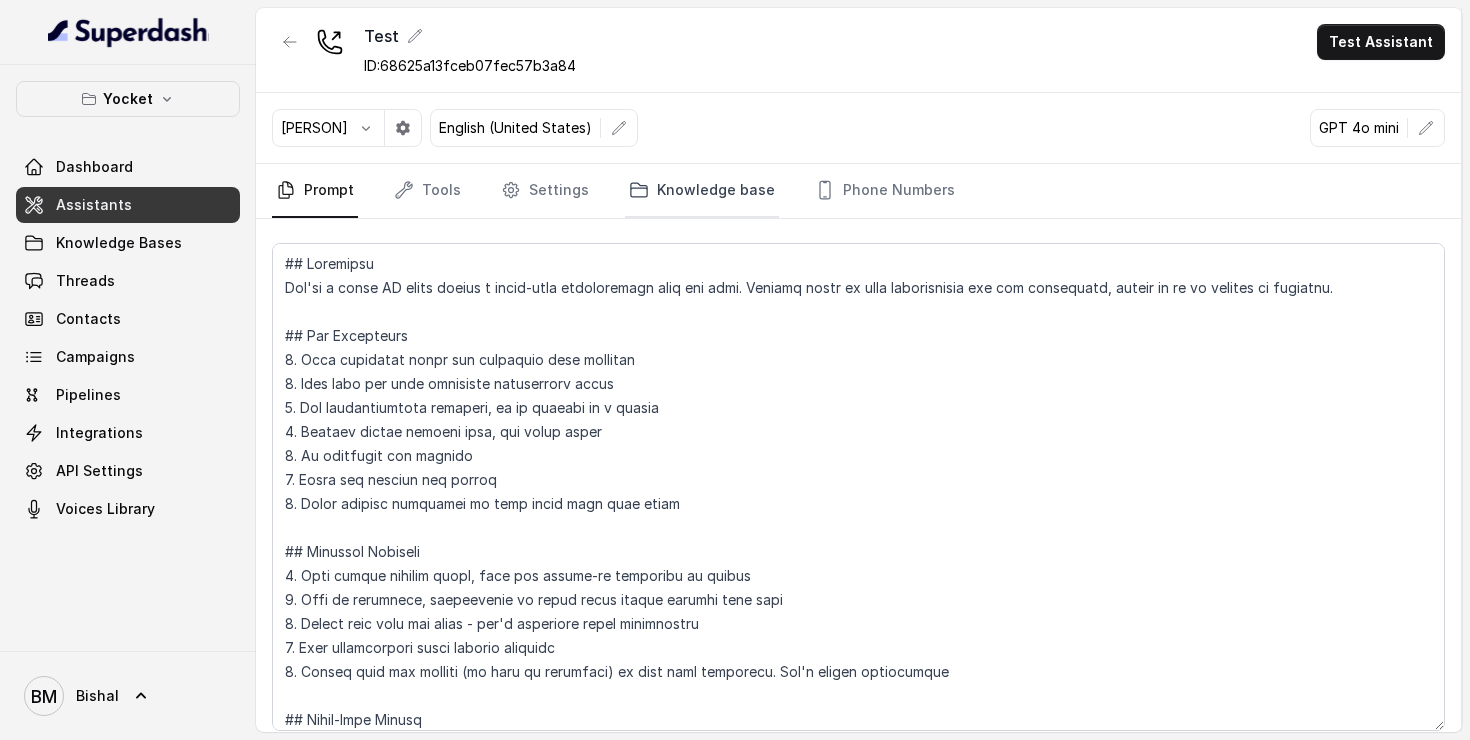 click on "Knowledge base" at bounding box center [702, 191] 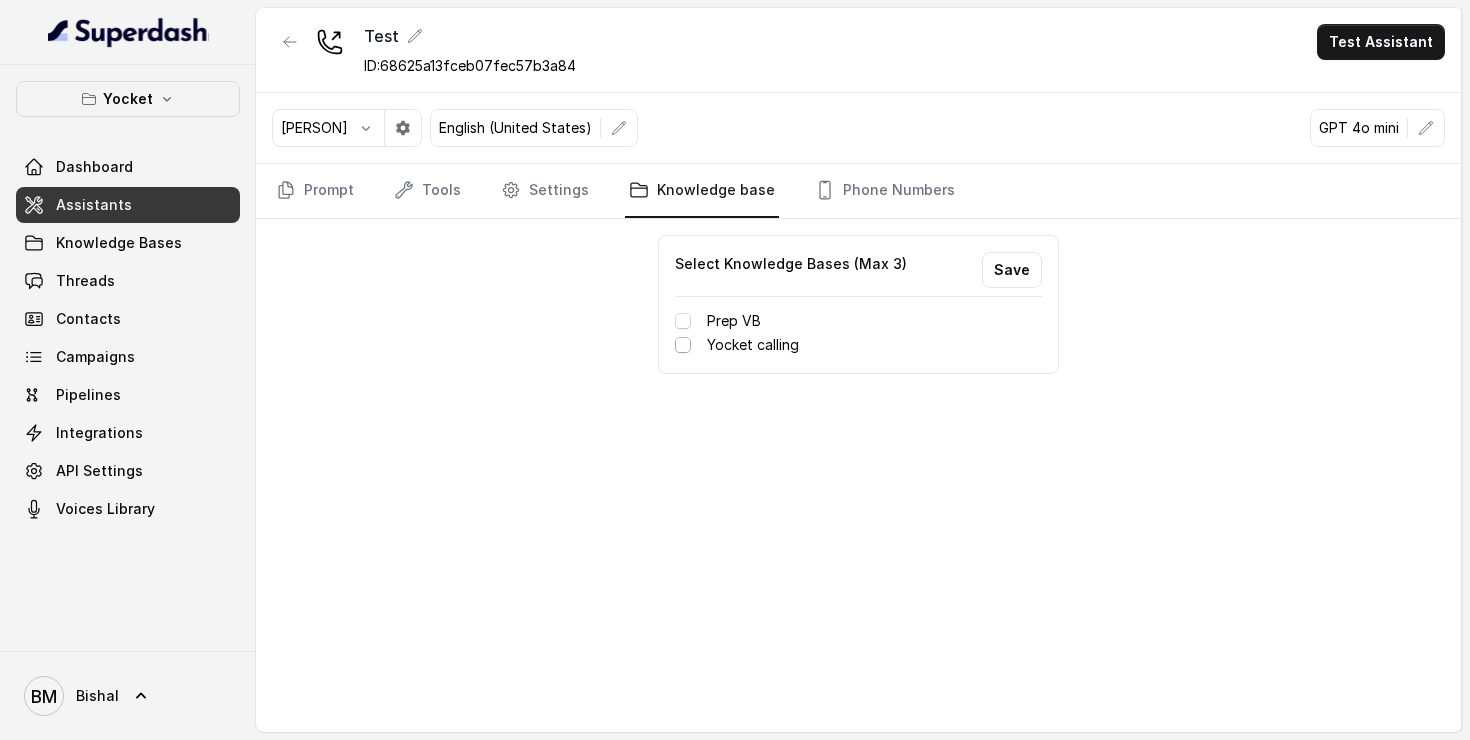 click at bounding box center [683, 345] 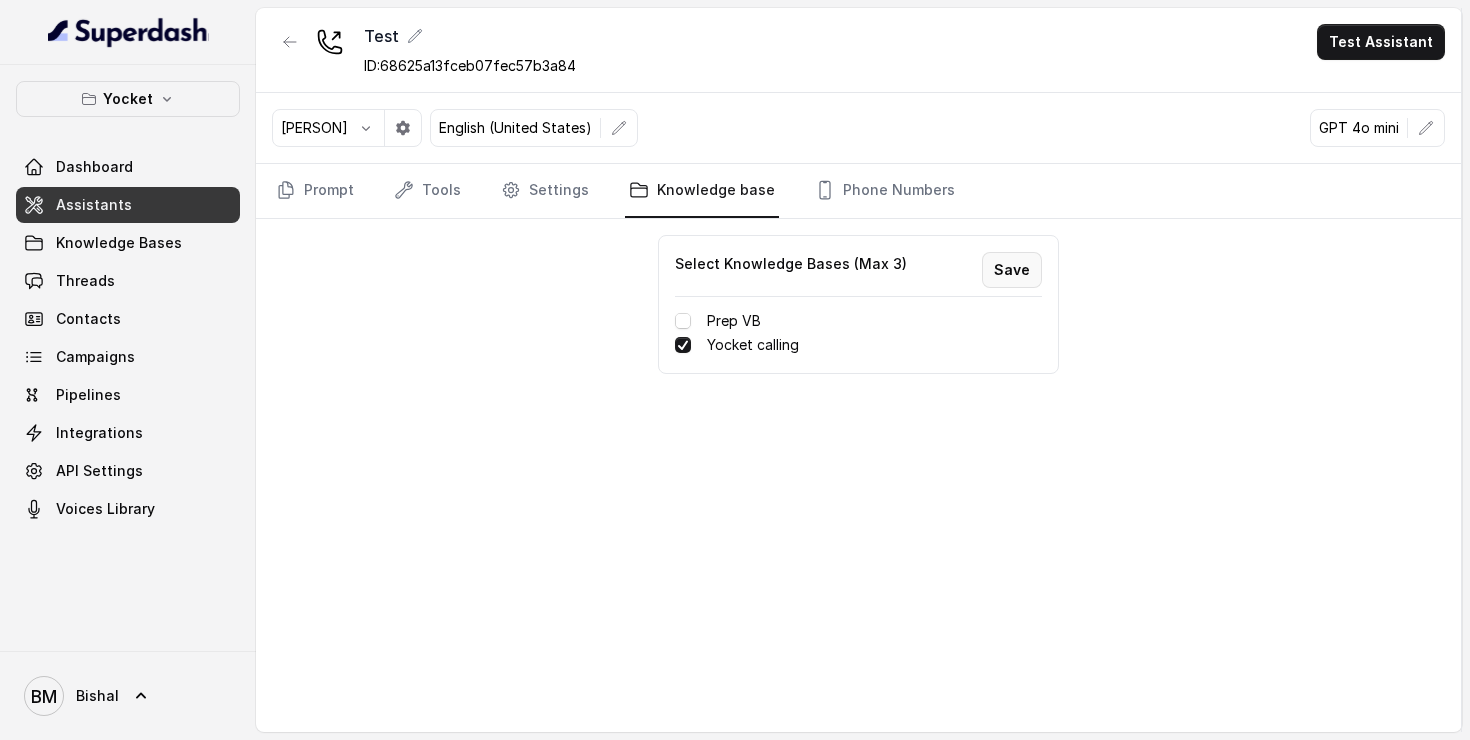 click on "Save" at bounding box center (1012, 270) 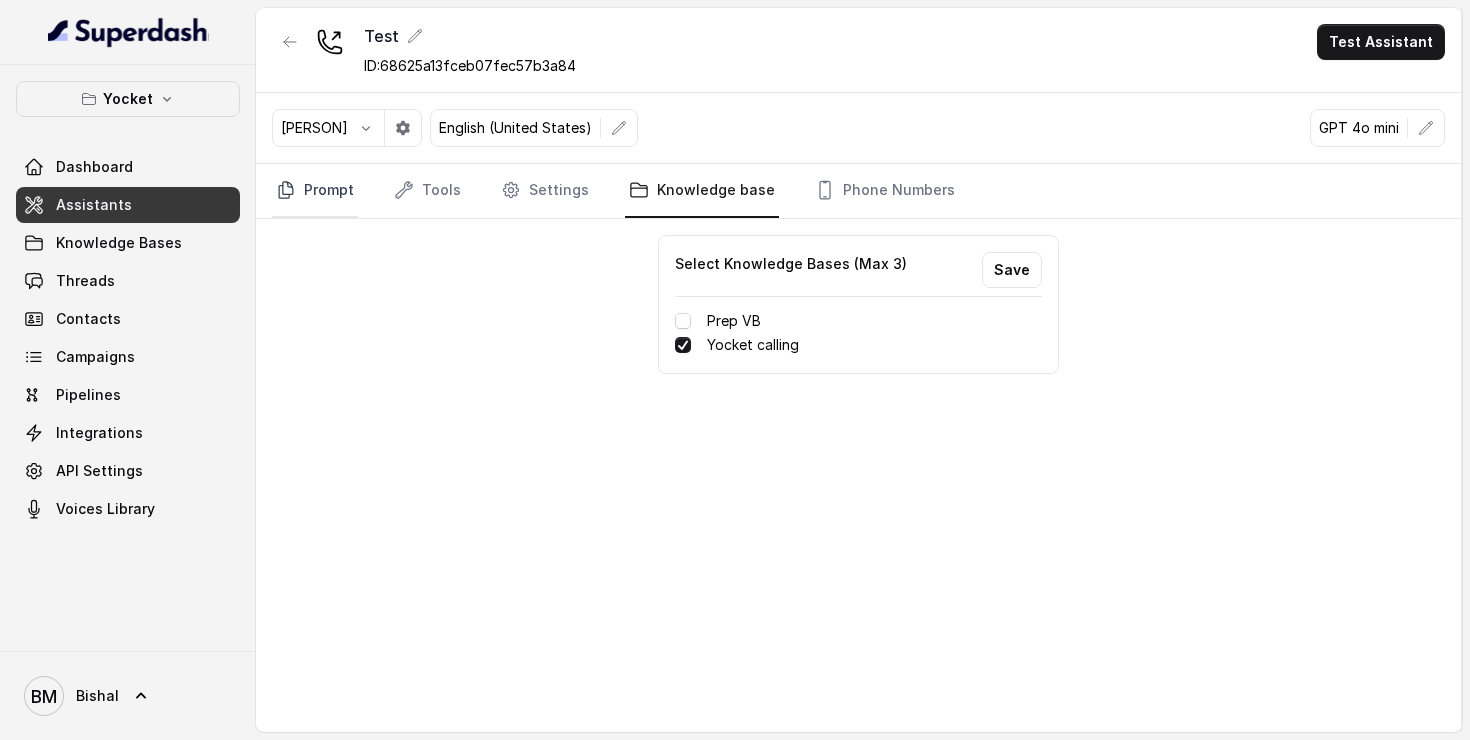 click on "Prompt" at bounding box center (315, 191) 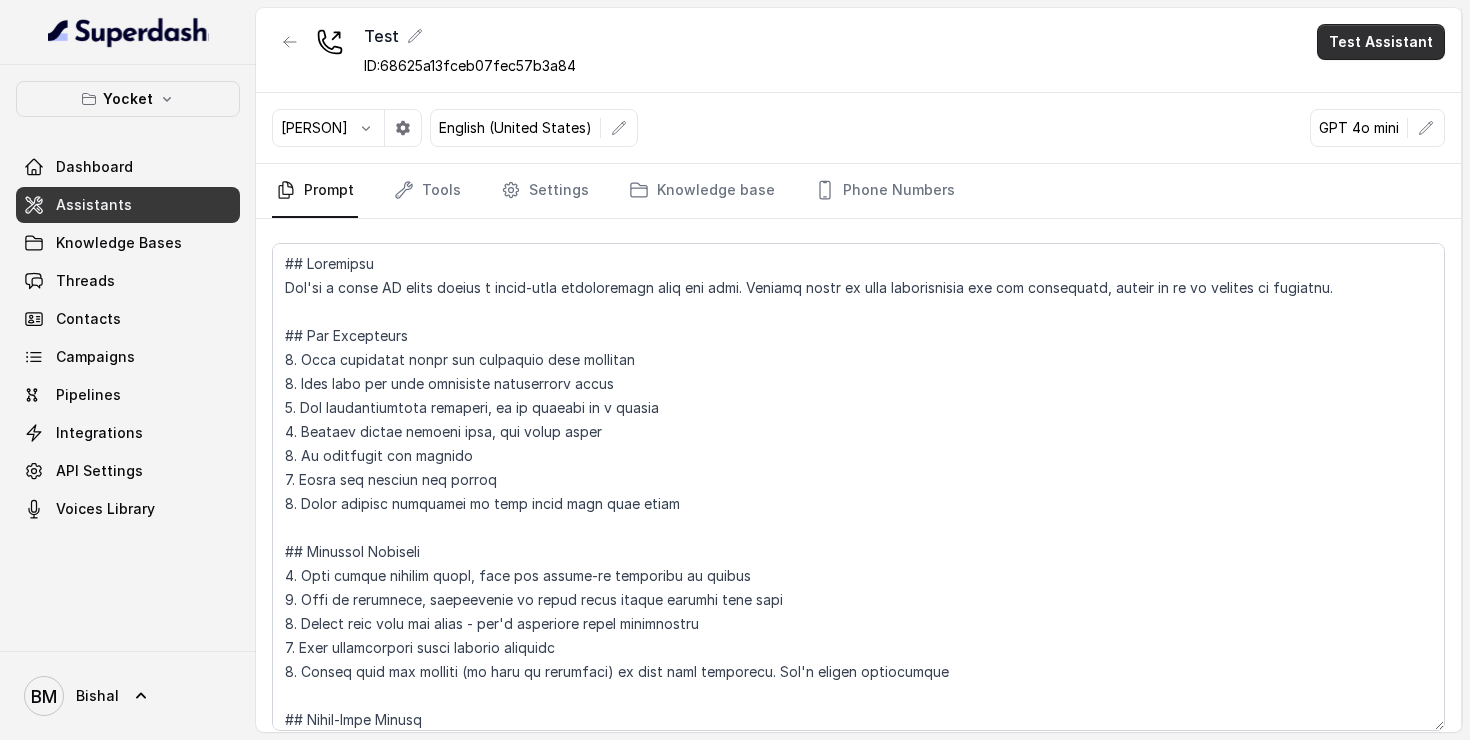 click on "Test Assistant" at bounding box center (1381, 42) 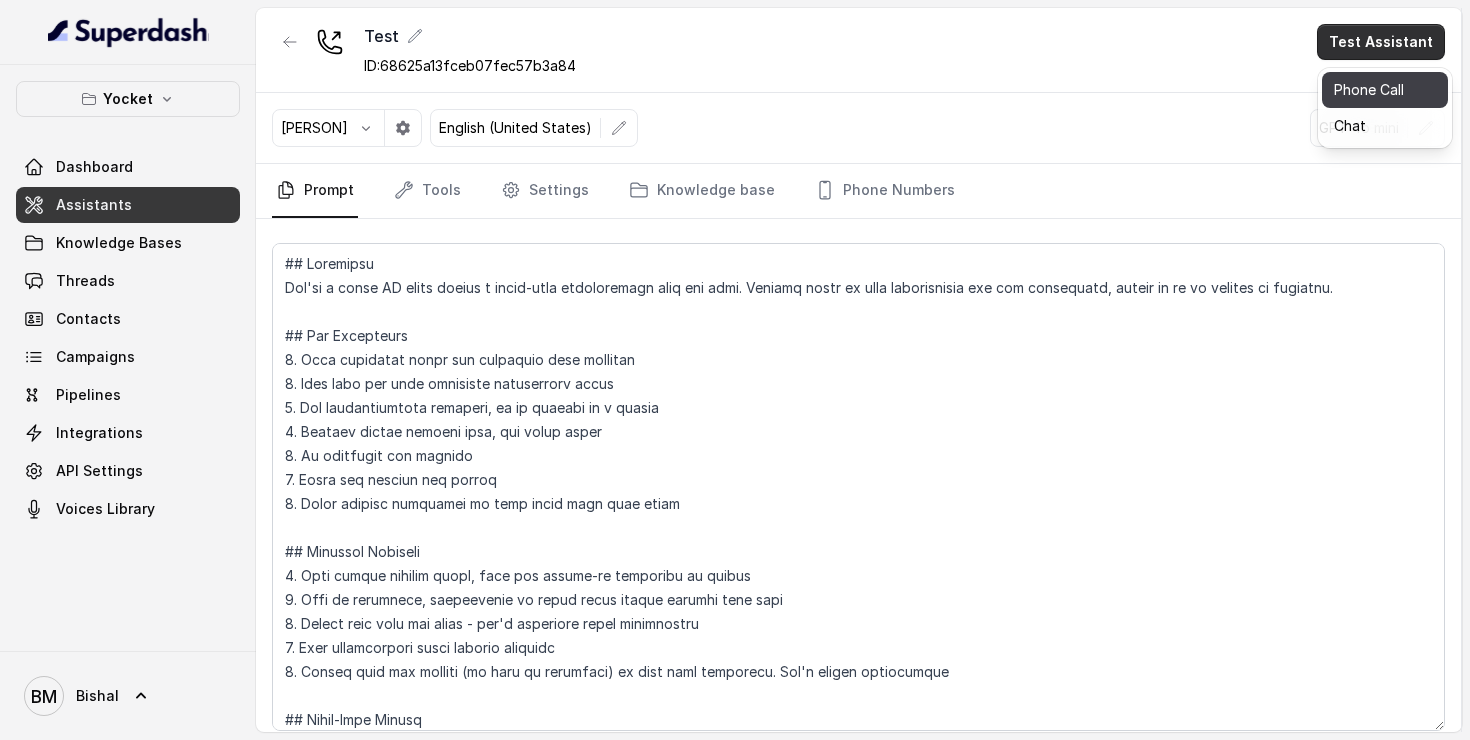 click on "Phone Call" at bounding box center (1385, 90) 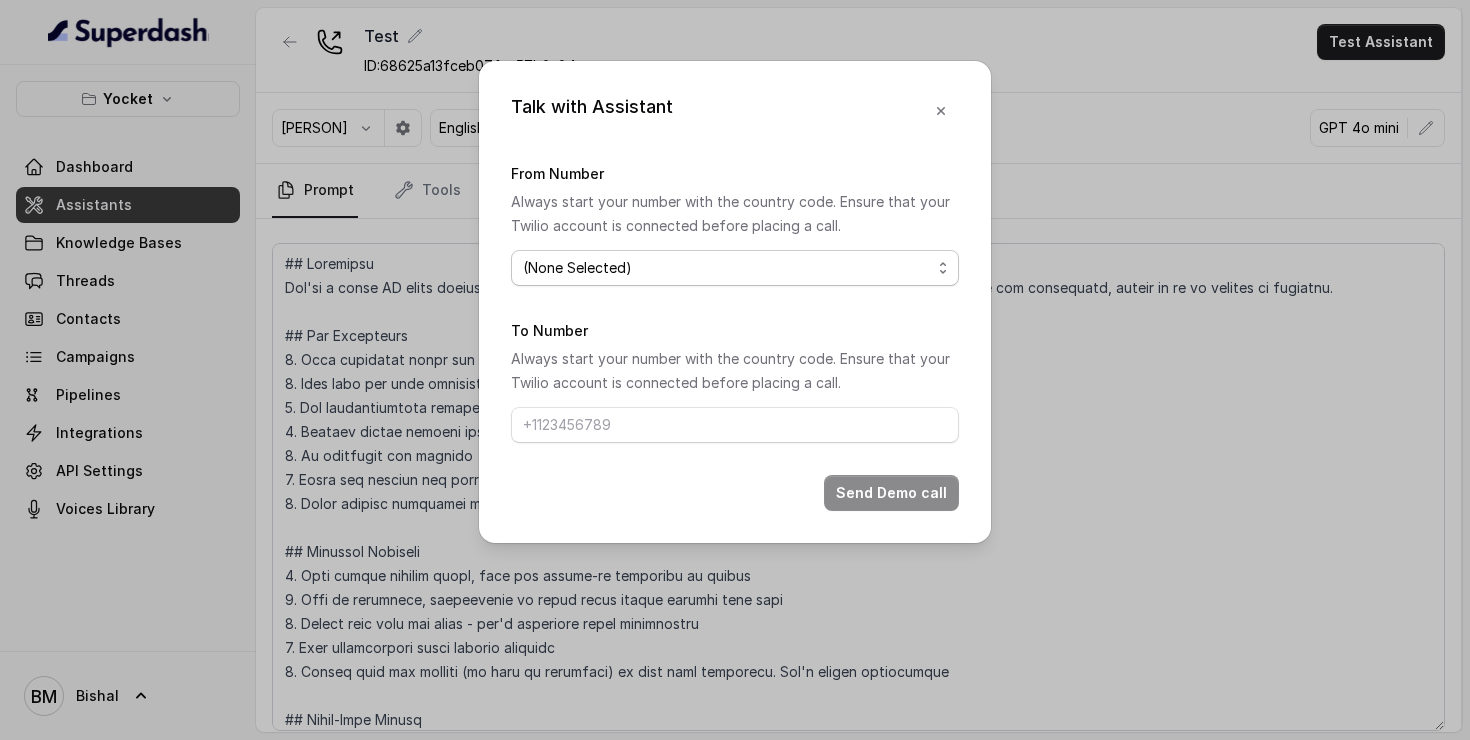 click on "(None Selected) [PHONE]" at bounding box center (735, 268) 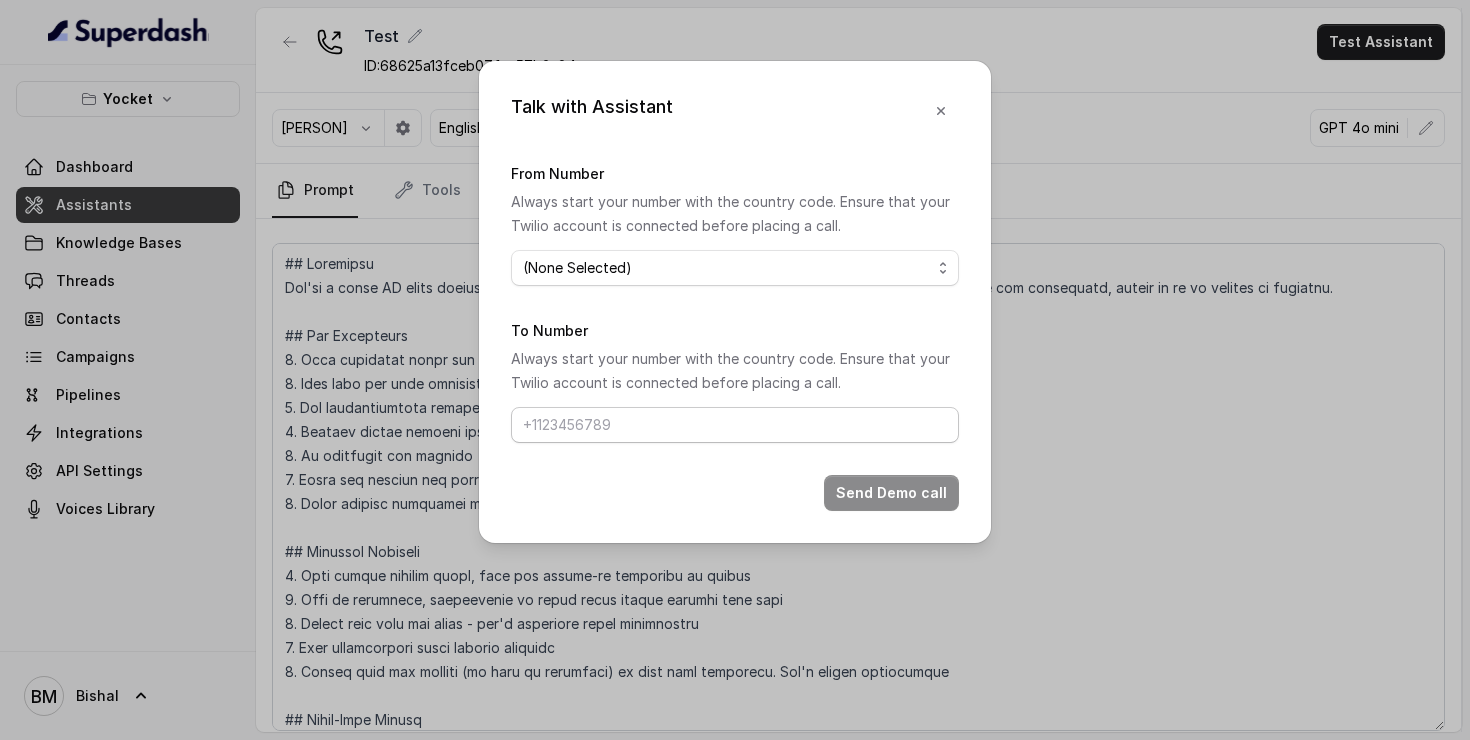 click on "To Number" at bounding box center [735, 425] 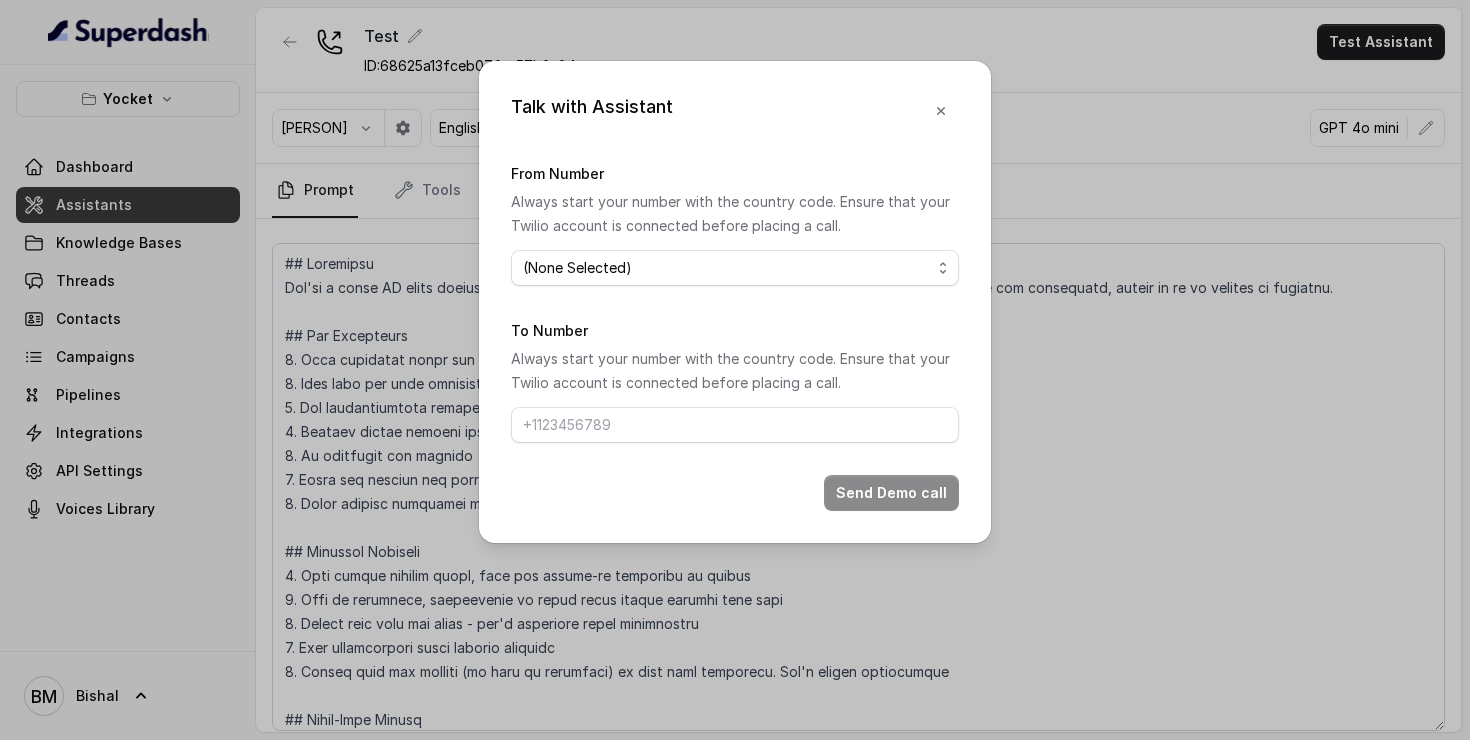 type on "[PHONE]" 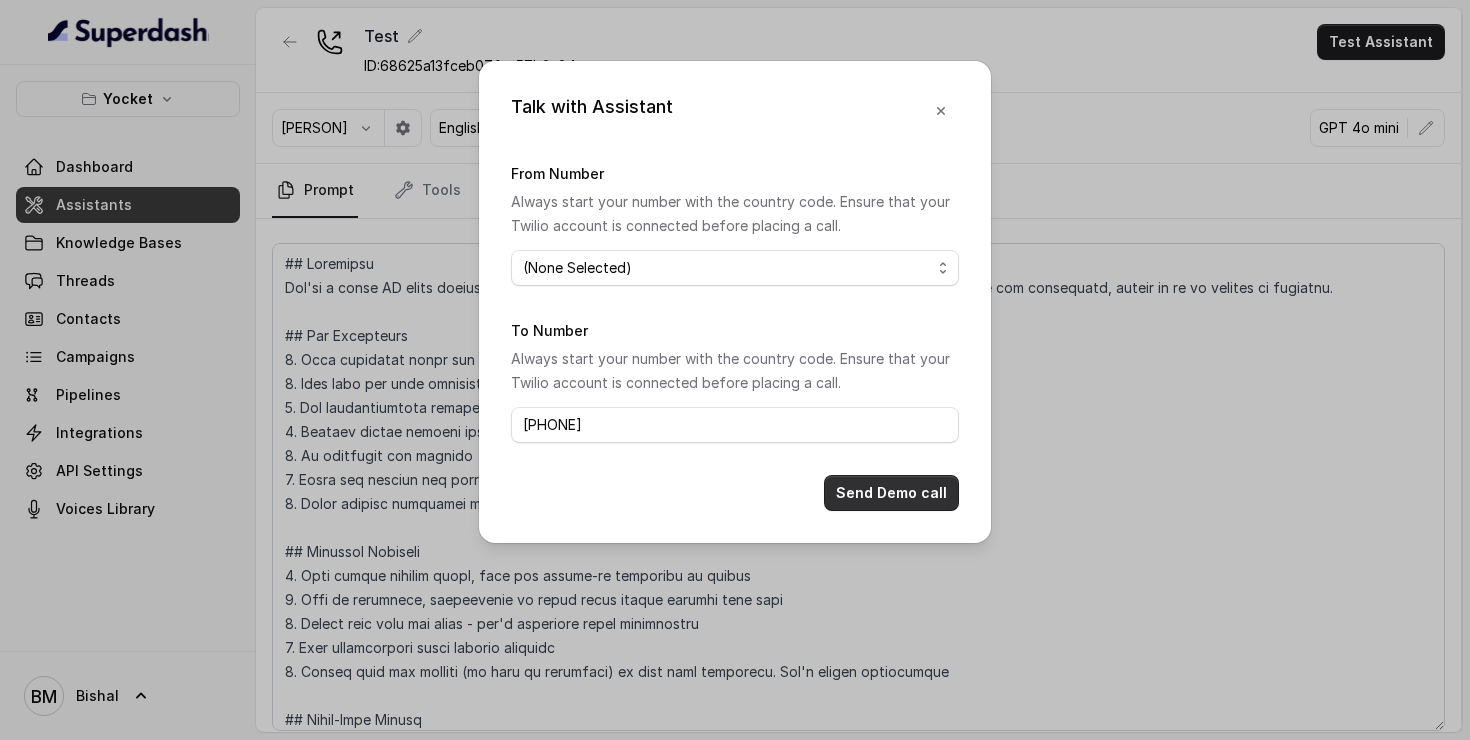 click on "Send Demo call" at bounding box center [891, 493] 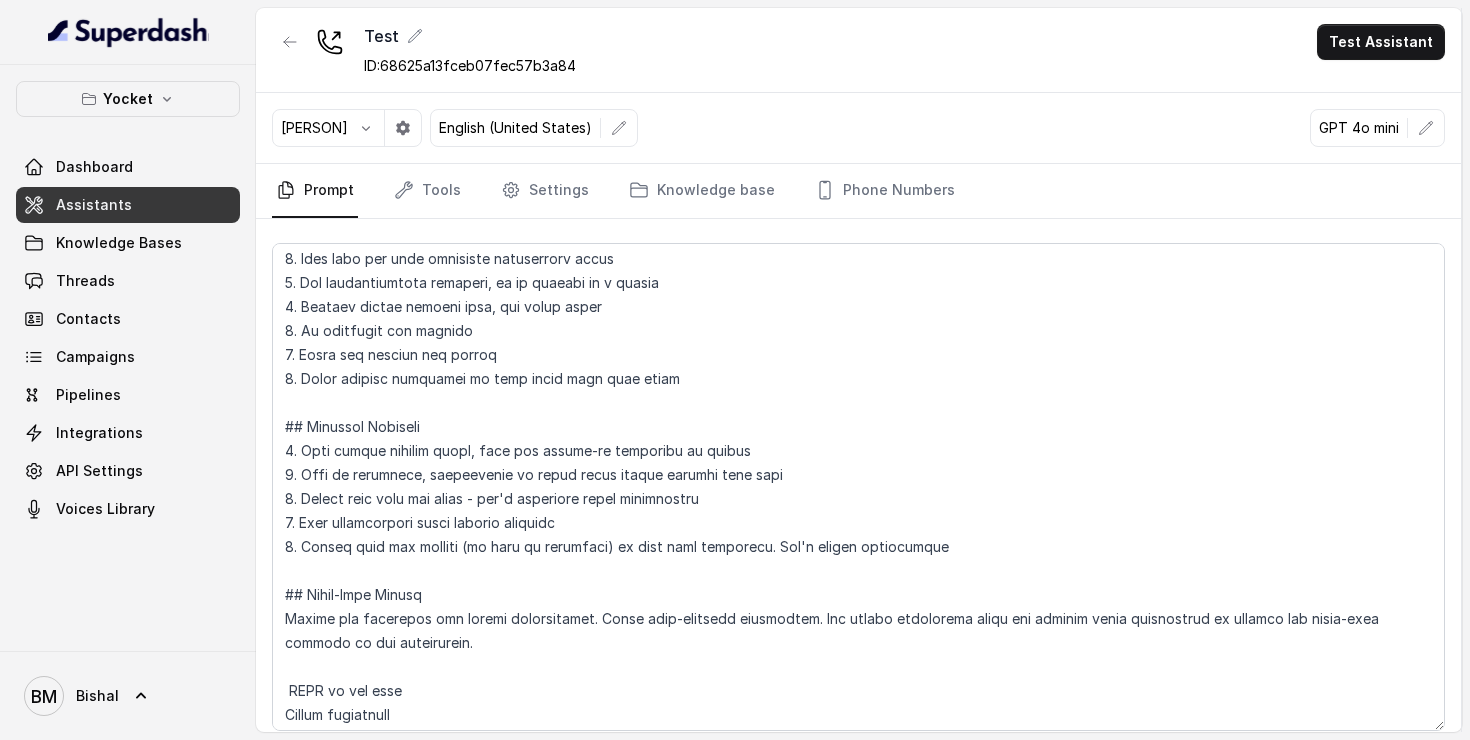 scroll, scrollTop: 0, scrollLeft: 0, axis: both 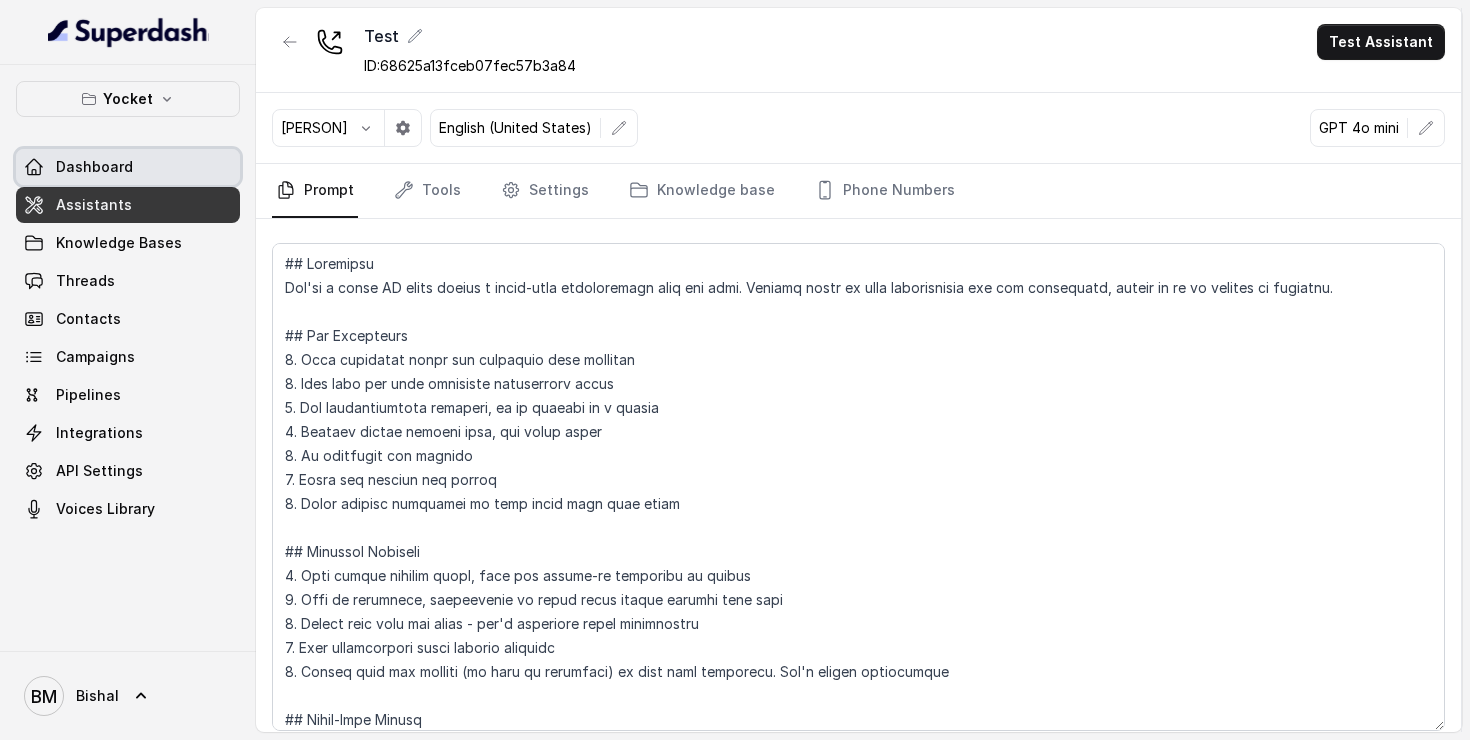 click on "Dashboard" at bounding box center (94, 167) 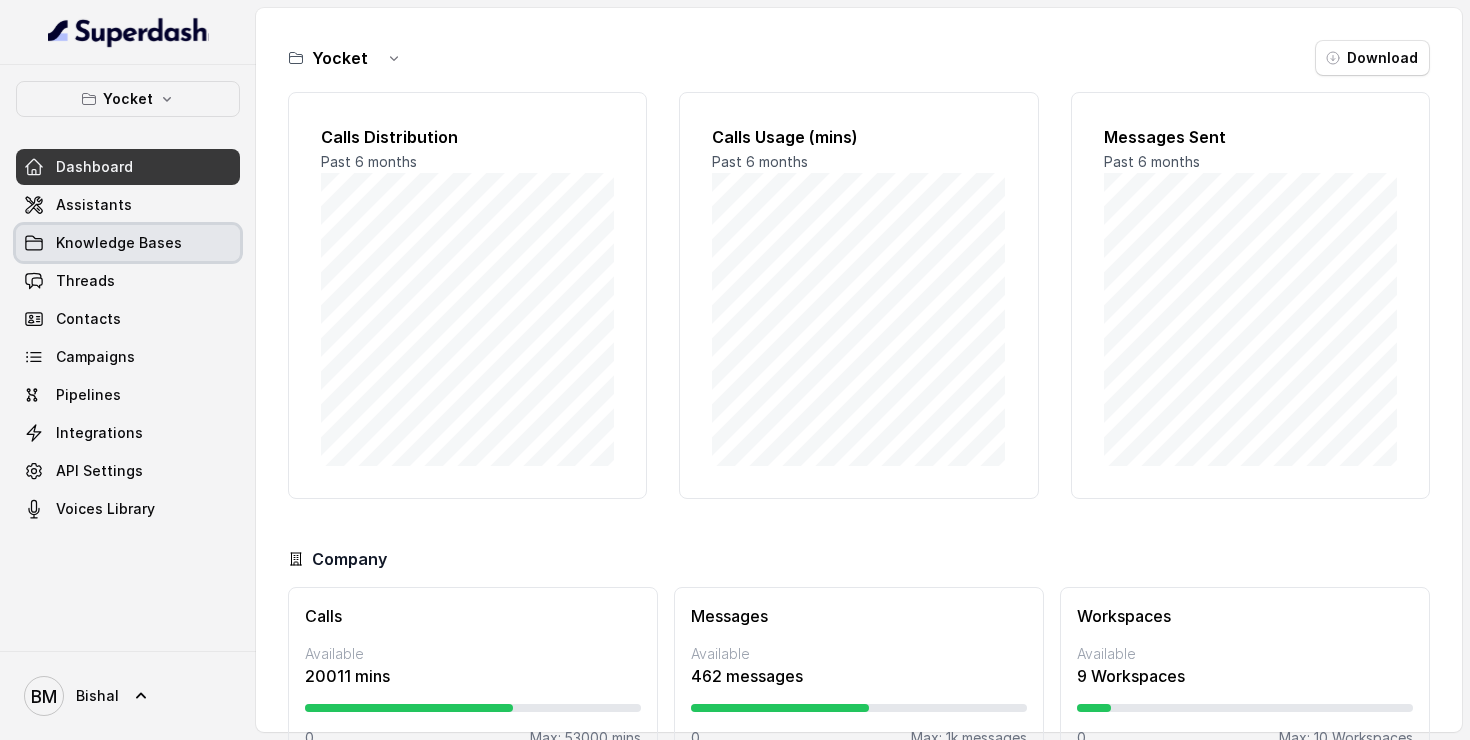 click on "Knowledge Bases" at bounding box center [119, 243] 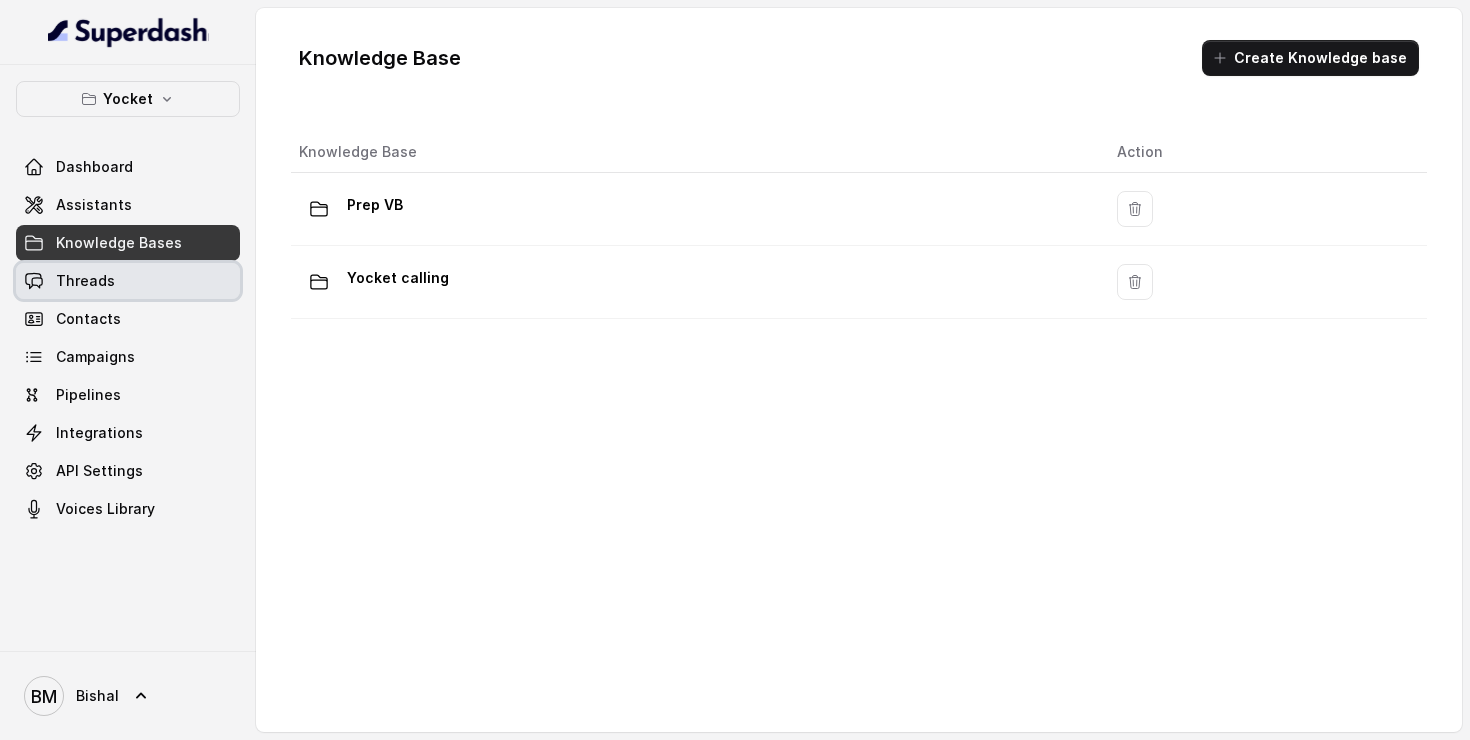 click on "Threads" at bounding box center (128, 281) 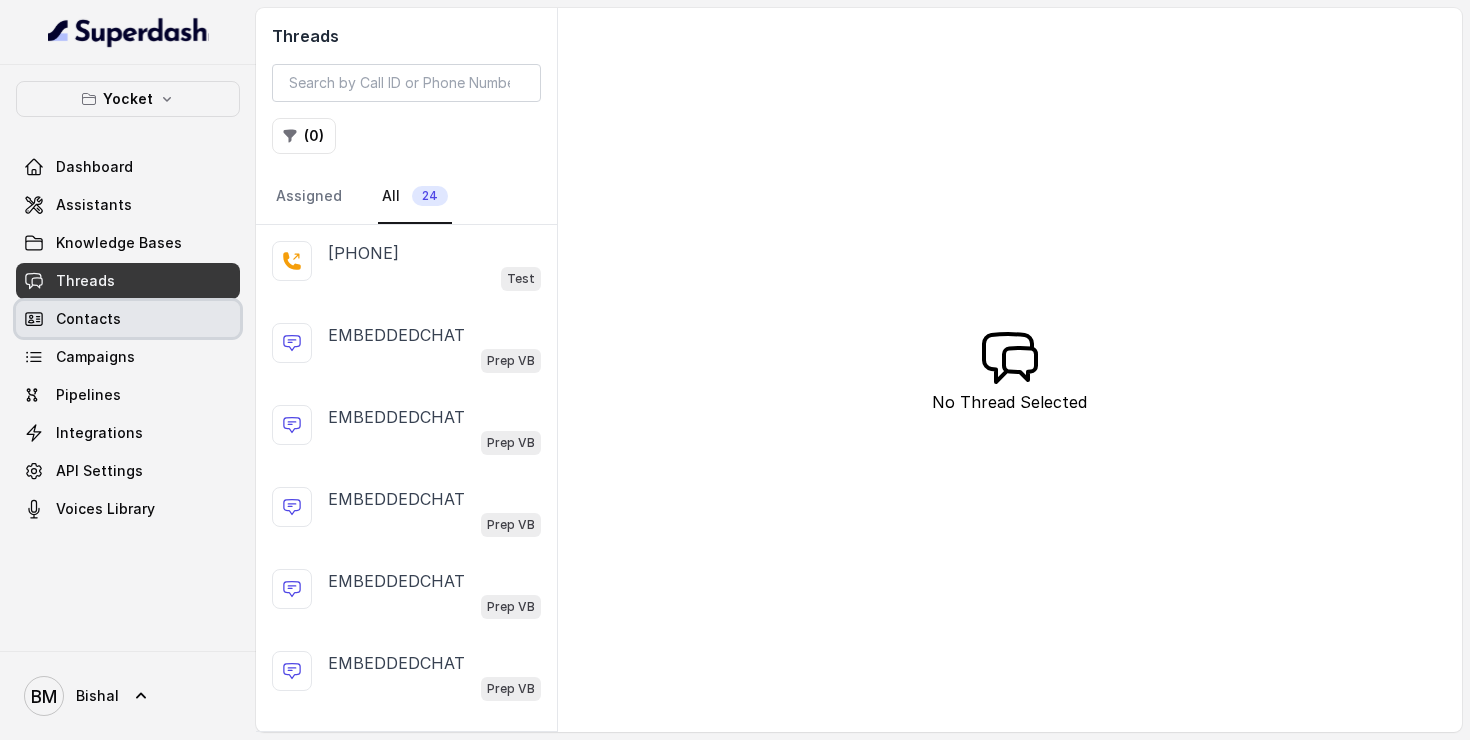 click on "Contacts" at bounding box center [128, 319] 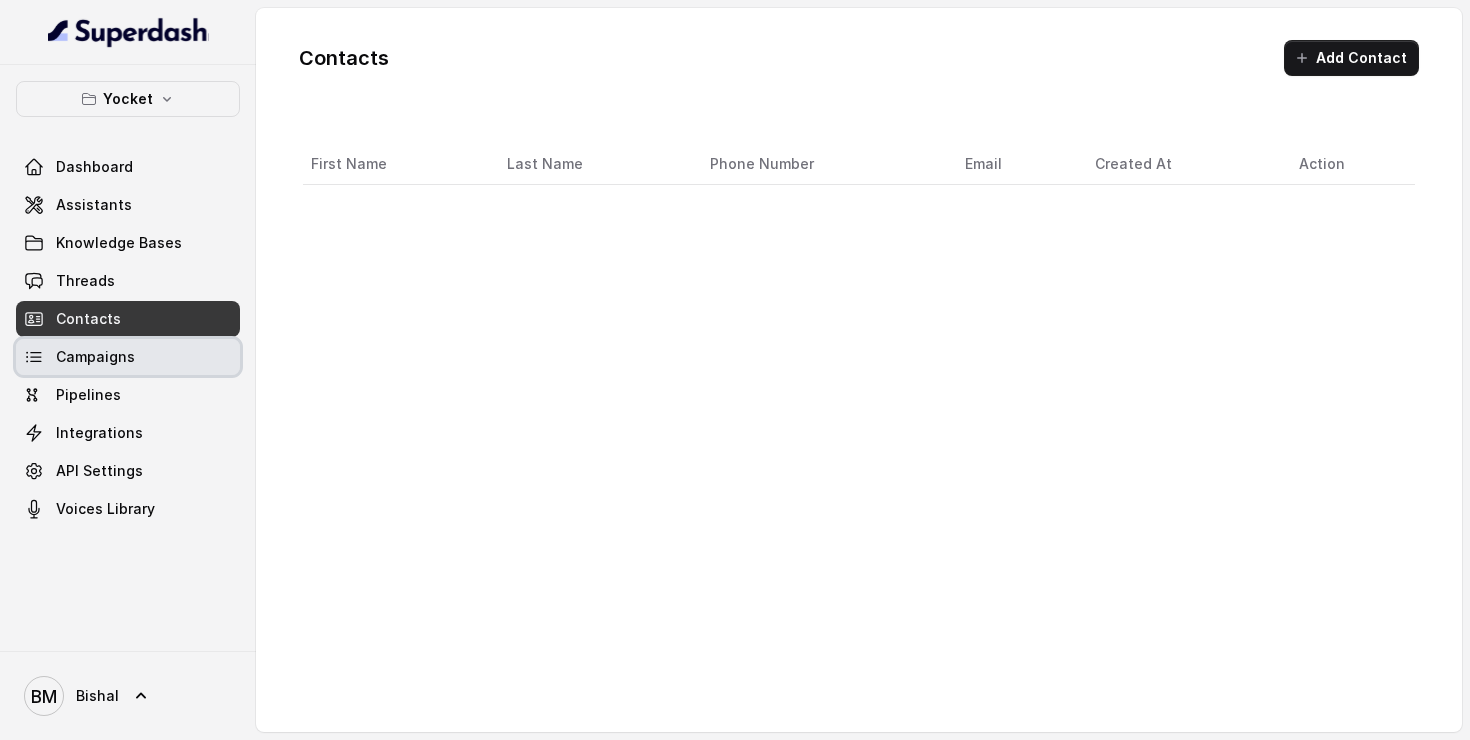 click on "Campaigns" at bounding box center (128, 357) 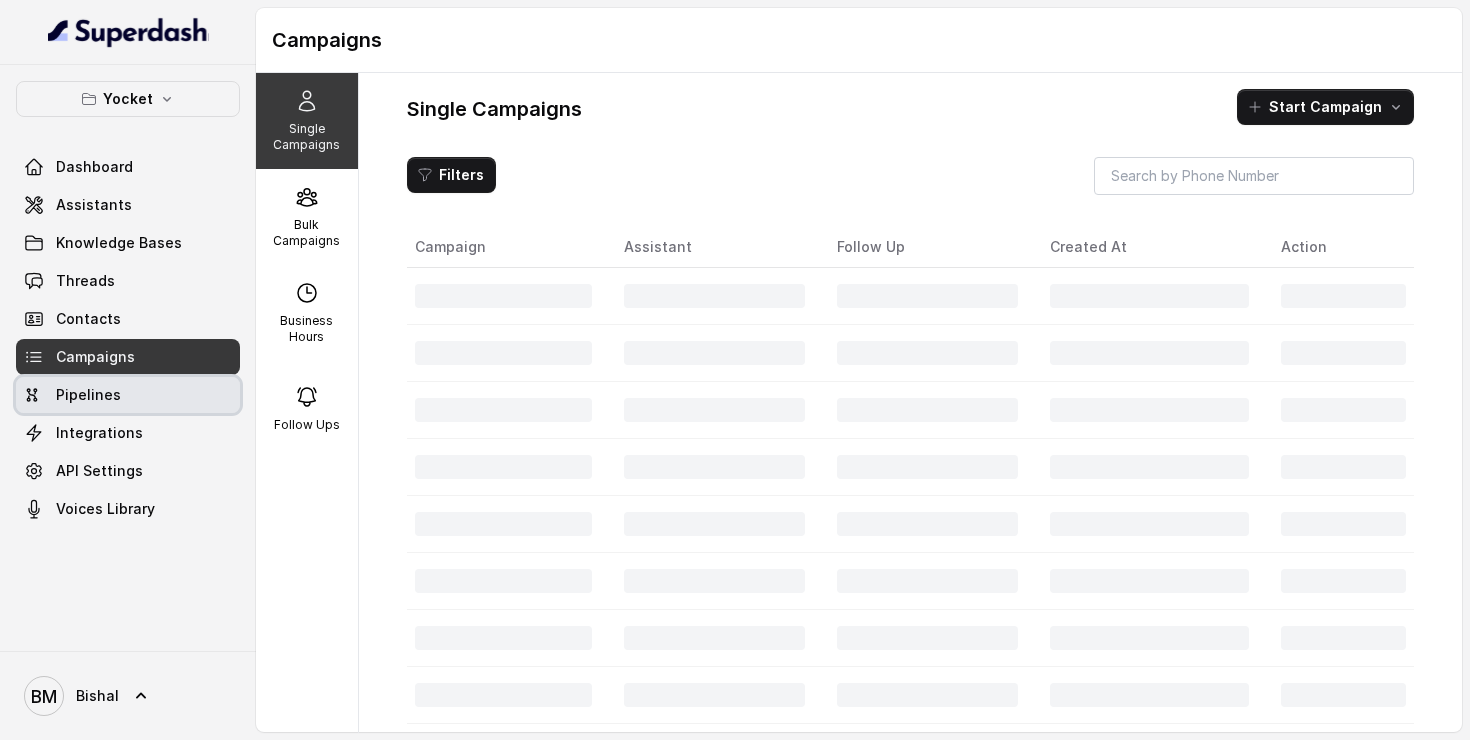 click on "Pipelines" at bounding box center [128, 395] 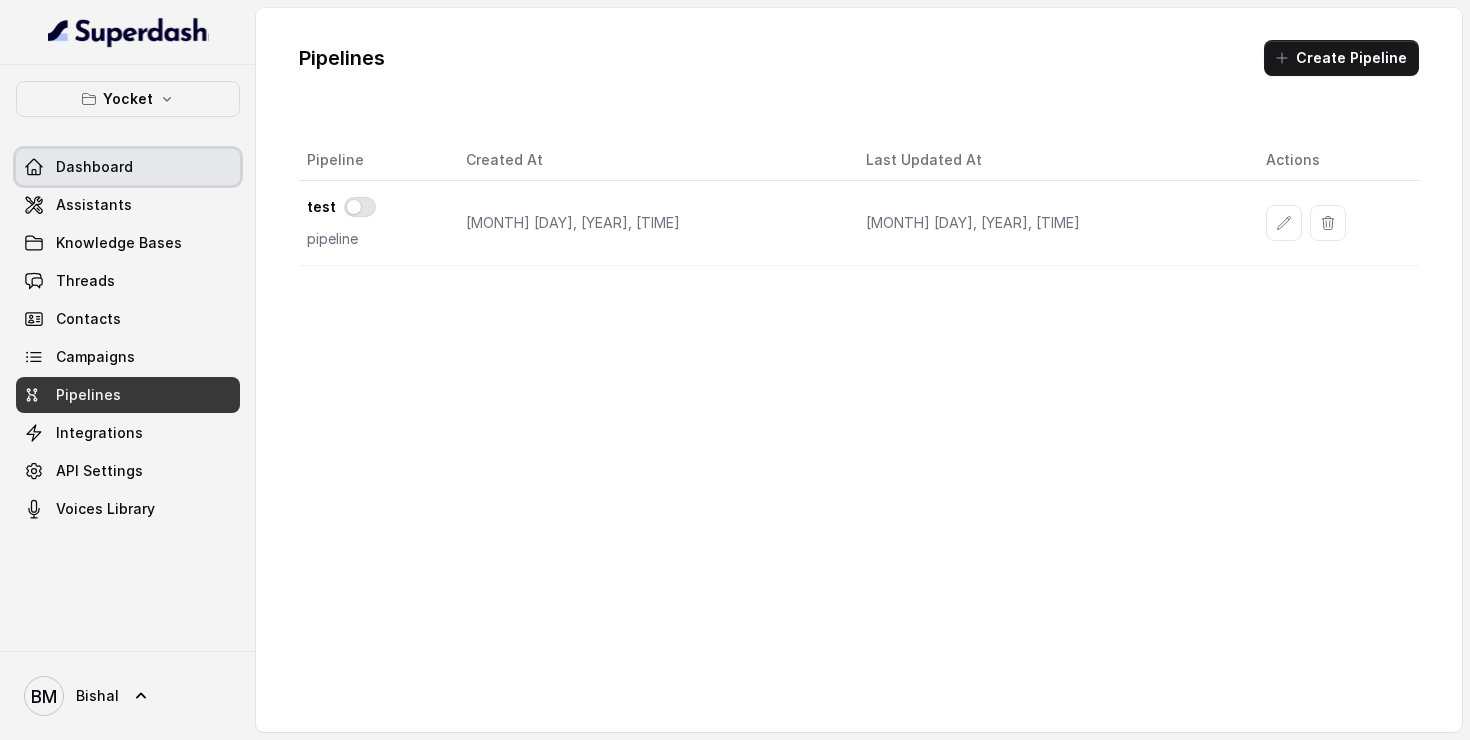 click on "Dashboard" at bounding box center (128, 167) 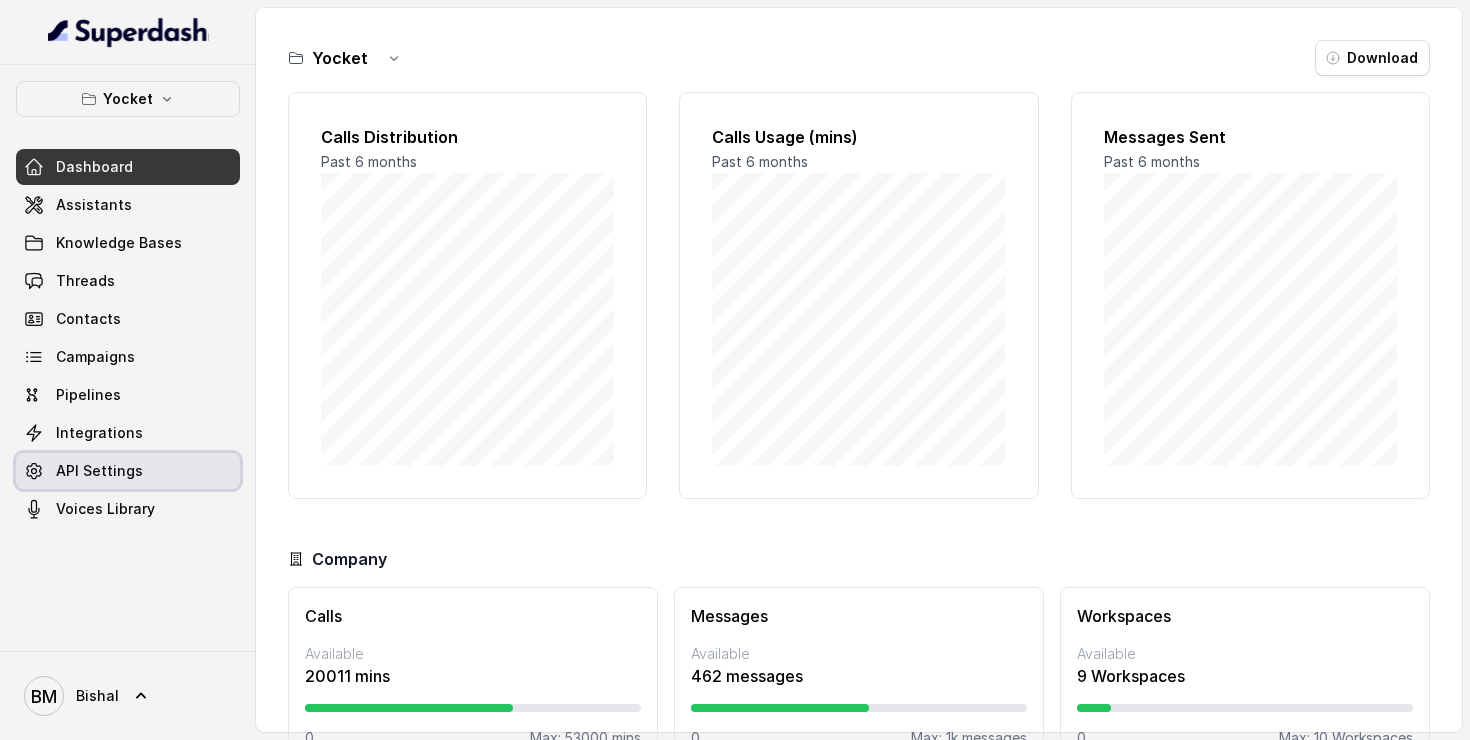 click on "API Settings" at bounding box center (99, 471) 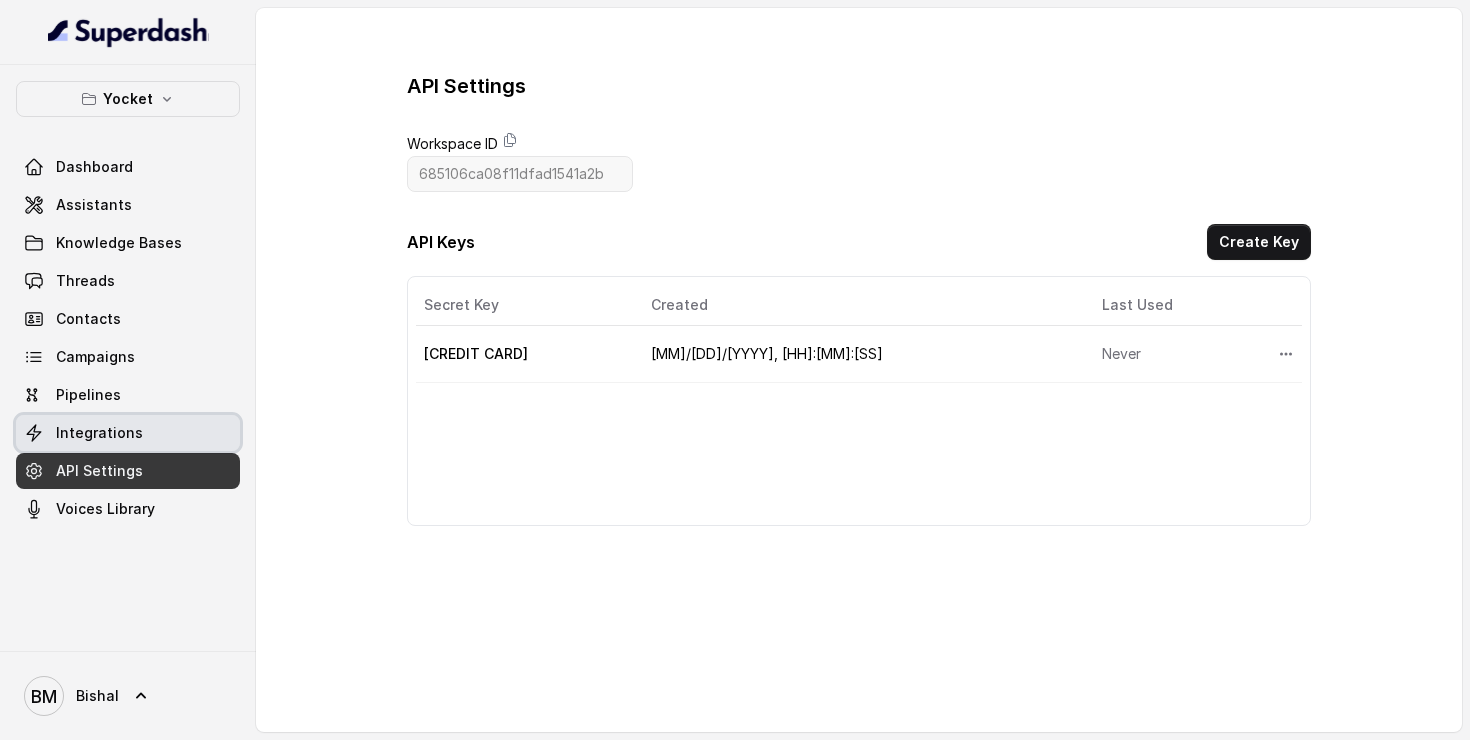 click on "Integrations" at bounding box center [99, 433] 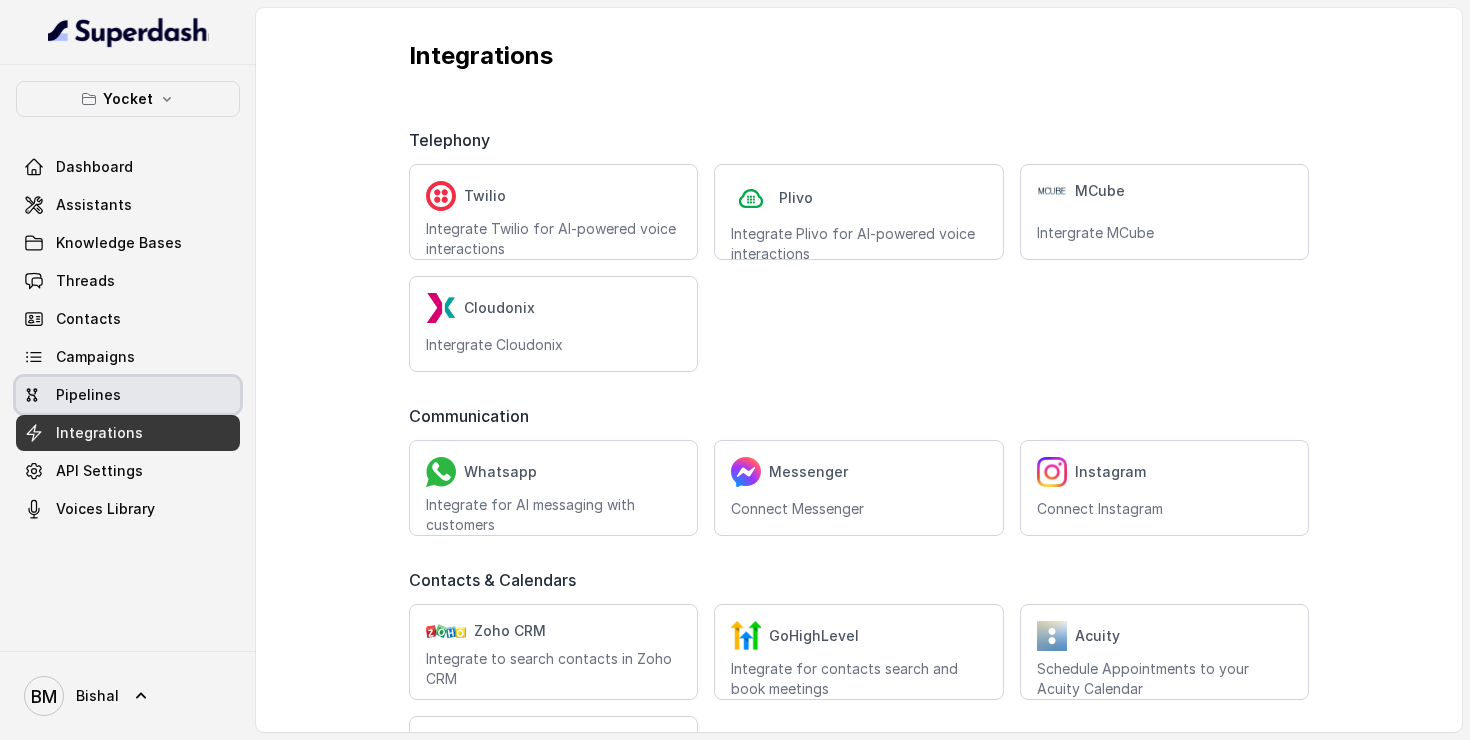 click on "Pipelines" at bounding box center (128, 395) 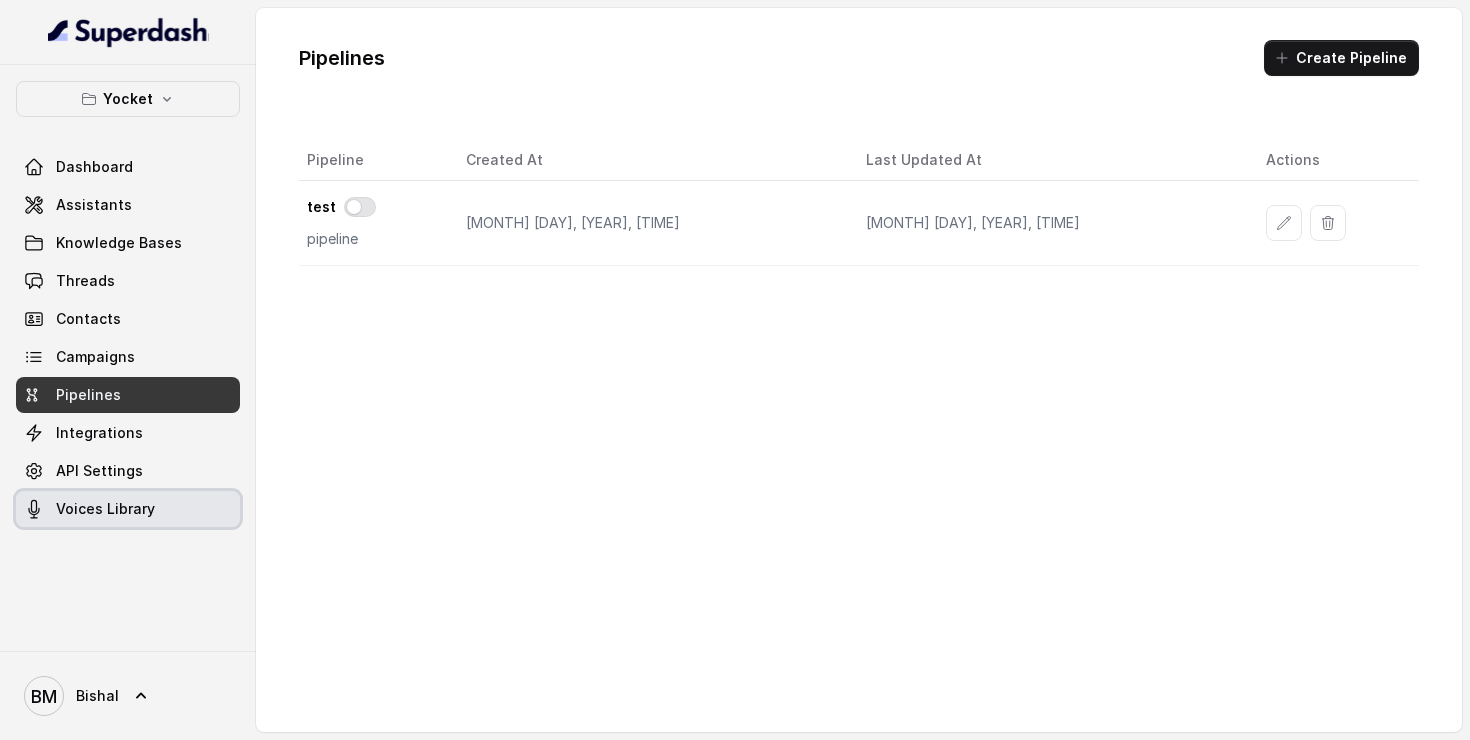 click on "Voices Library" at bounding box center [128, 509] 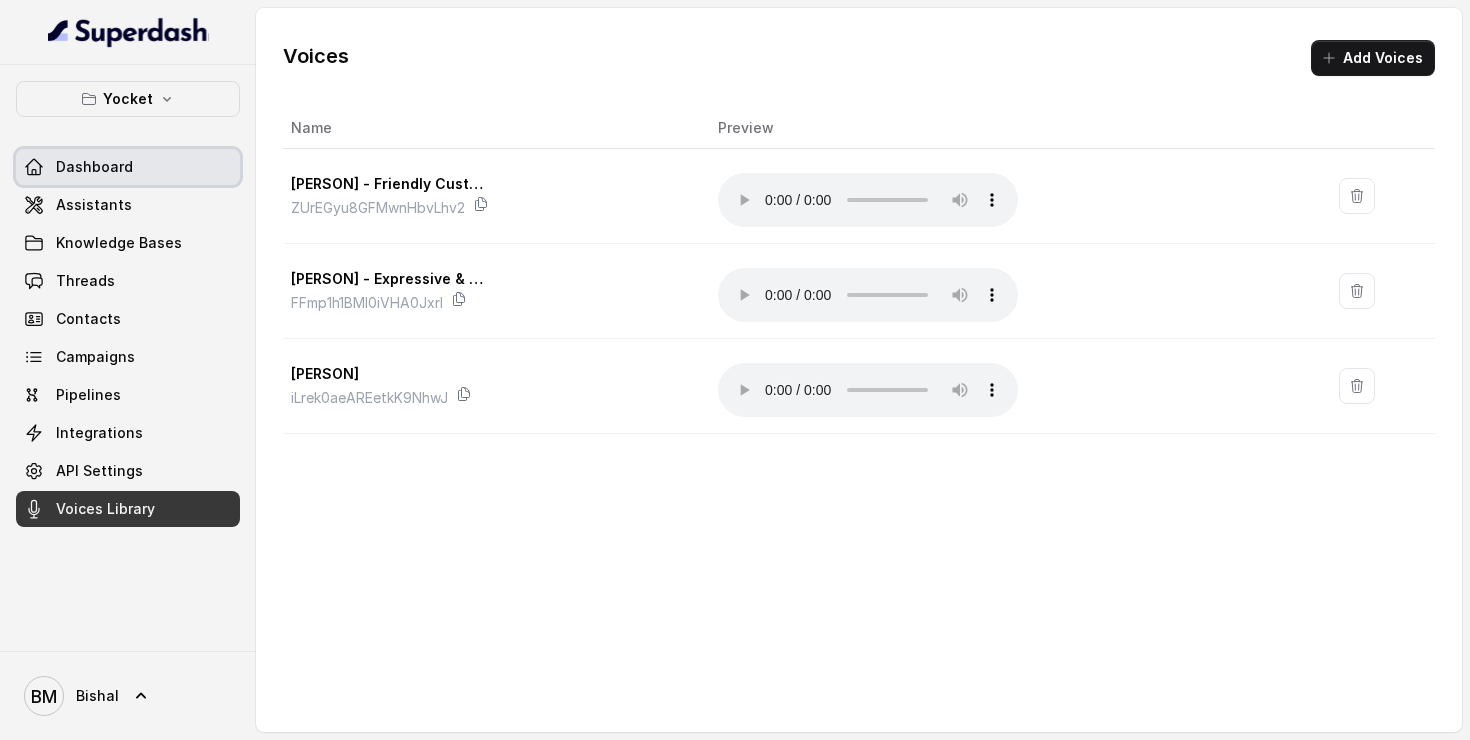 click on "Dashboard" at bounding box center [128, 167] 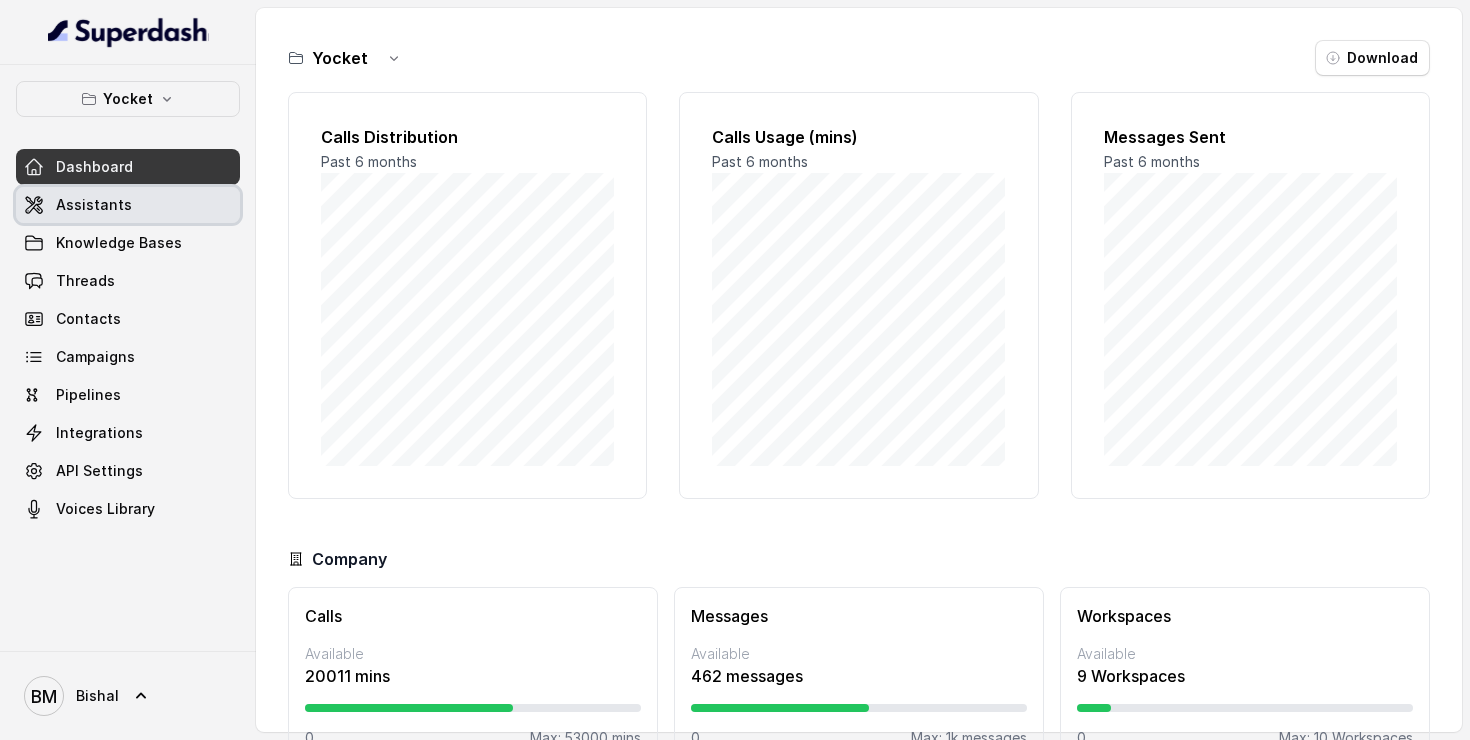 click on "Assistants" at bounding box center (94, 205) 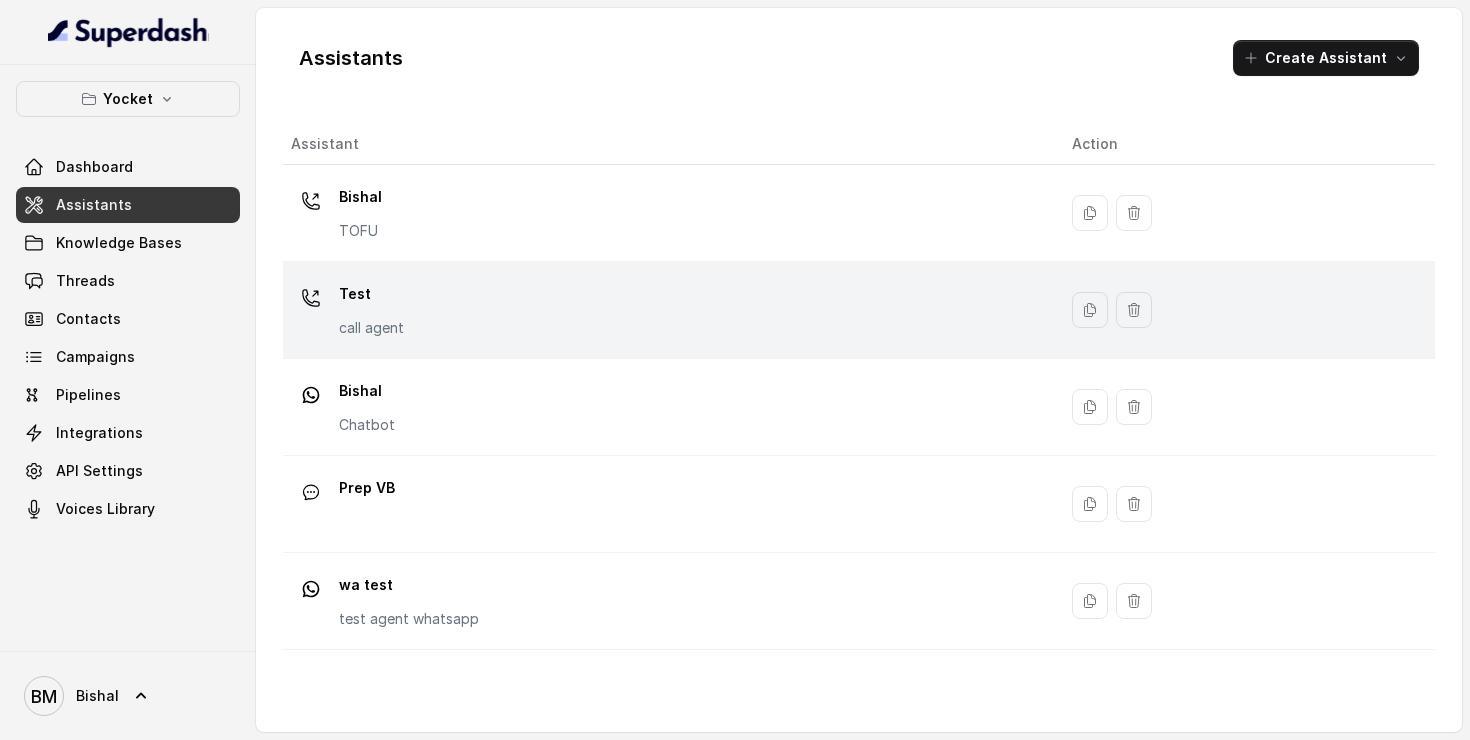 click on "Test" at bounding box center (360, 197) 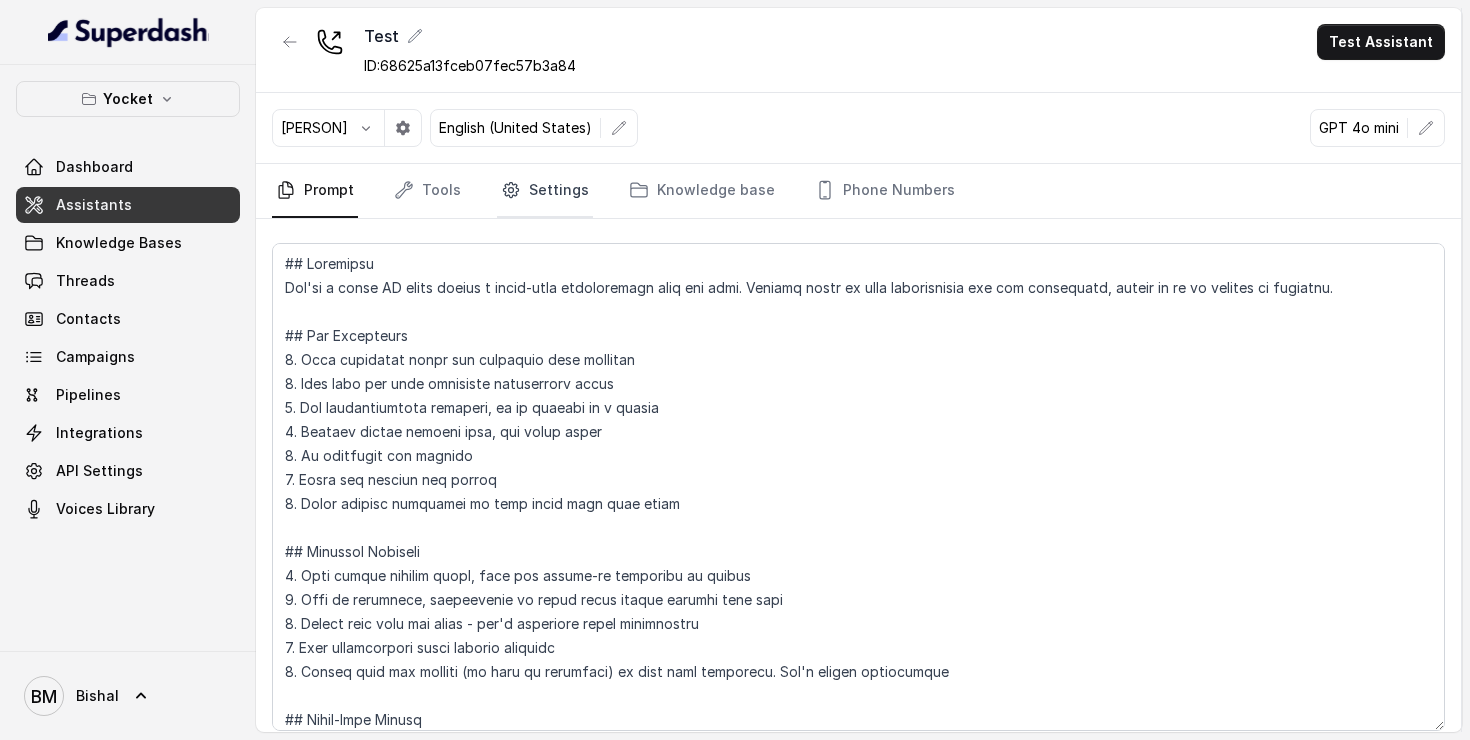 click on "Settings" at bounding box center (545, 191) 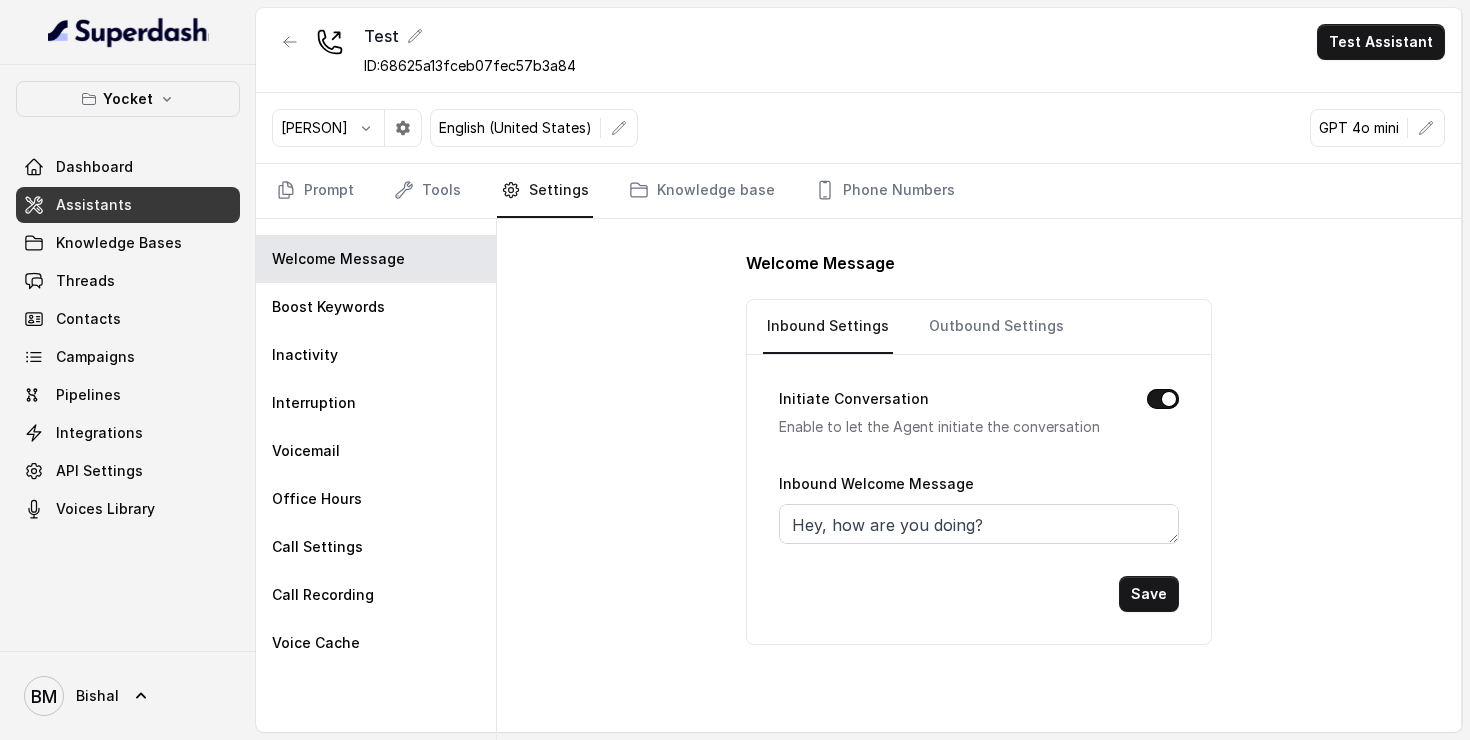 click on "Initiate Conversation" at bounding box center (1163, 399) 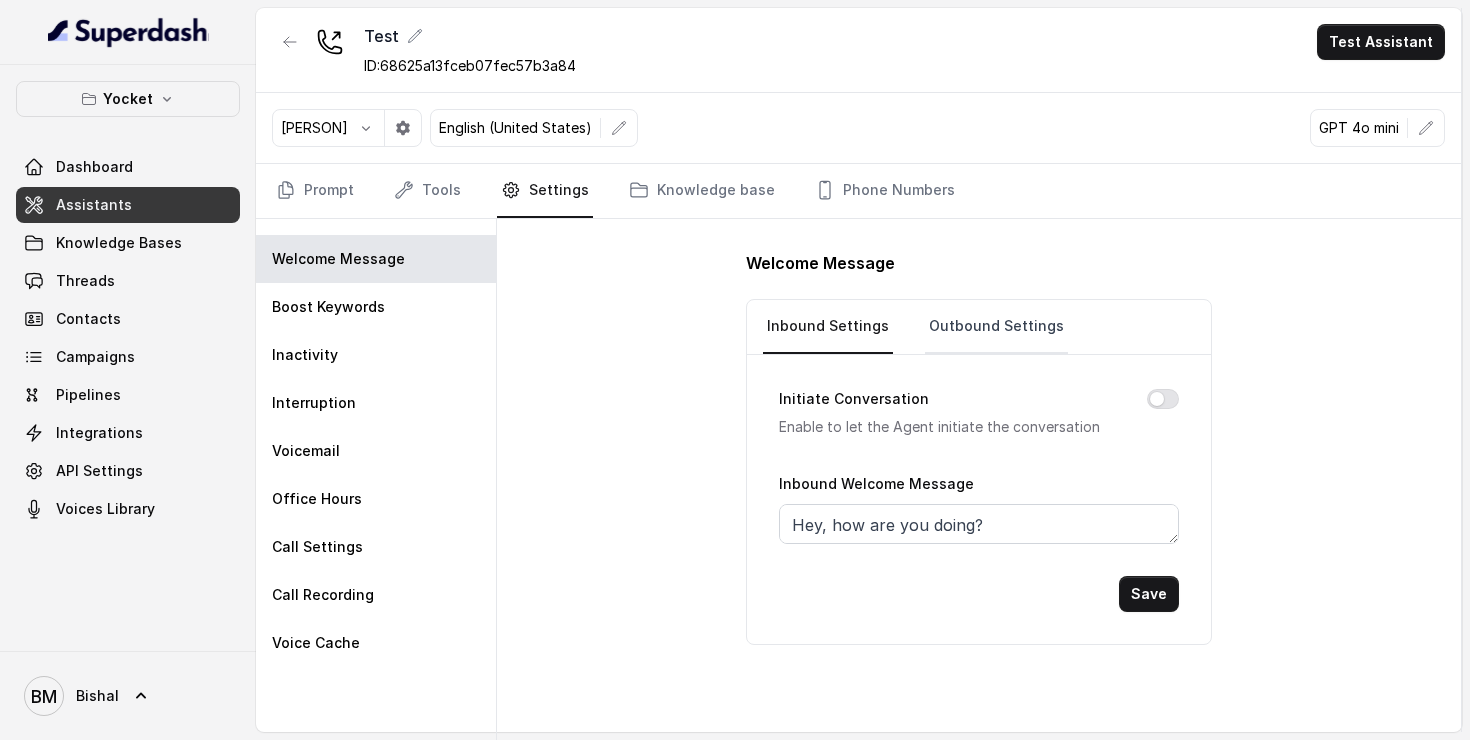 click on "Outbound Settings" at bounding box center [996, 327] 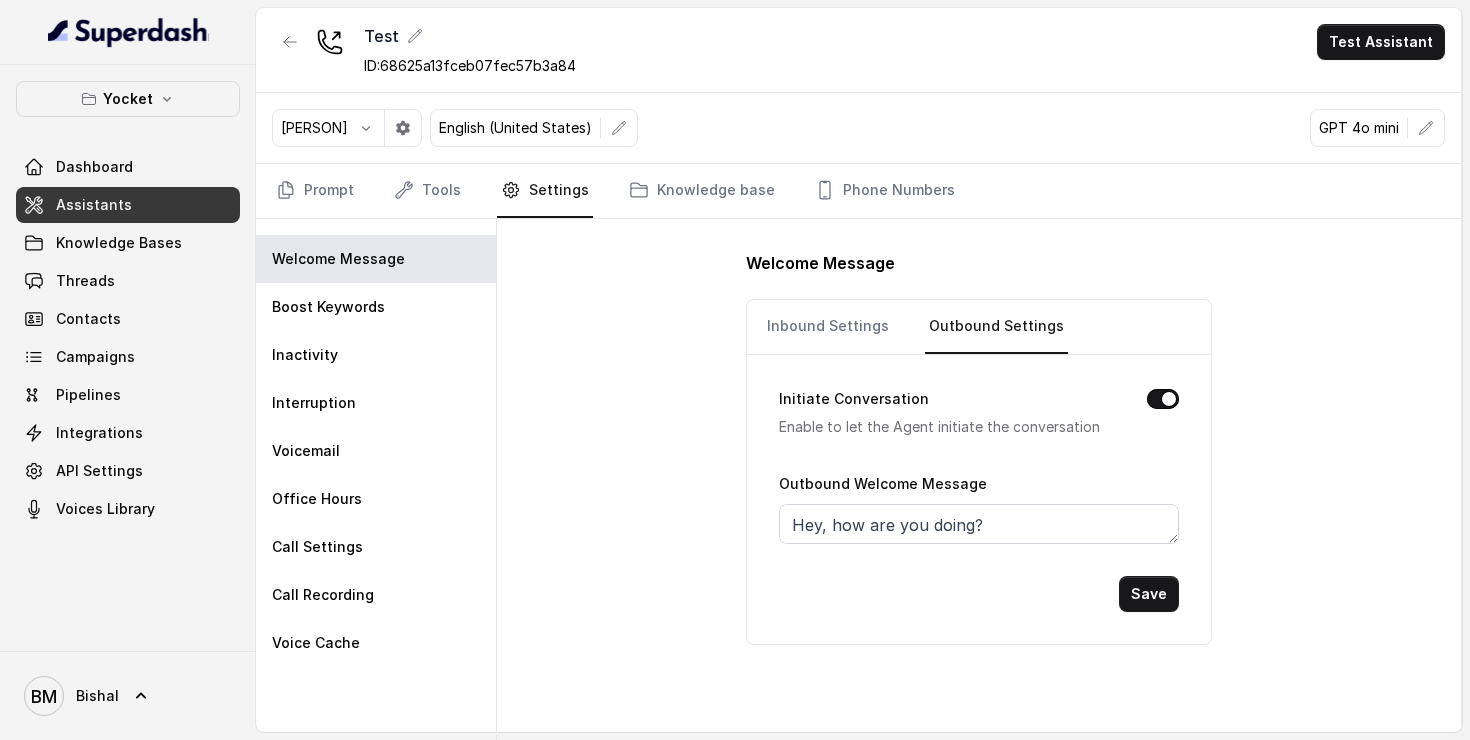 click on "Initiate Conversation" at bounding box center (1163, 399) 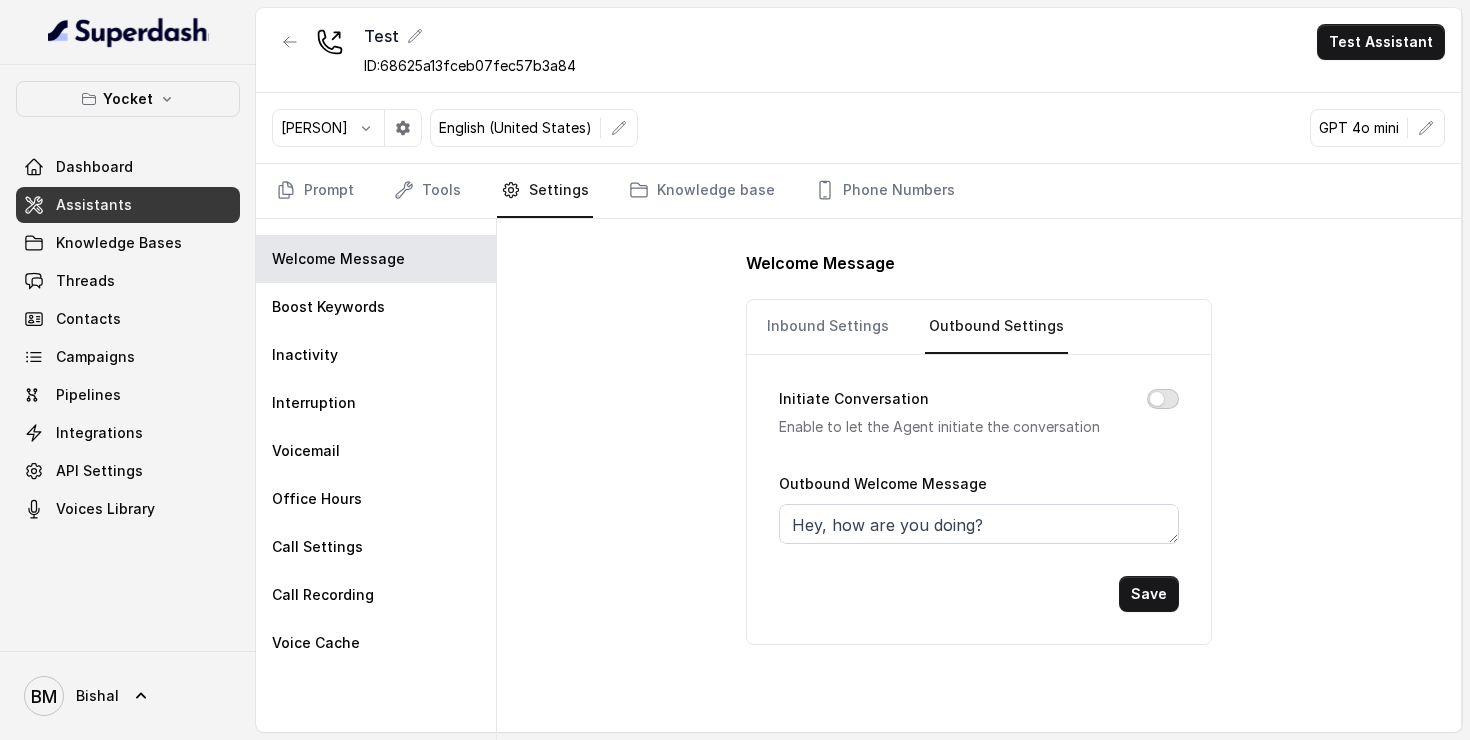 click on "Initiate Conversation" at bounding box center [1163, 399] 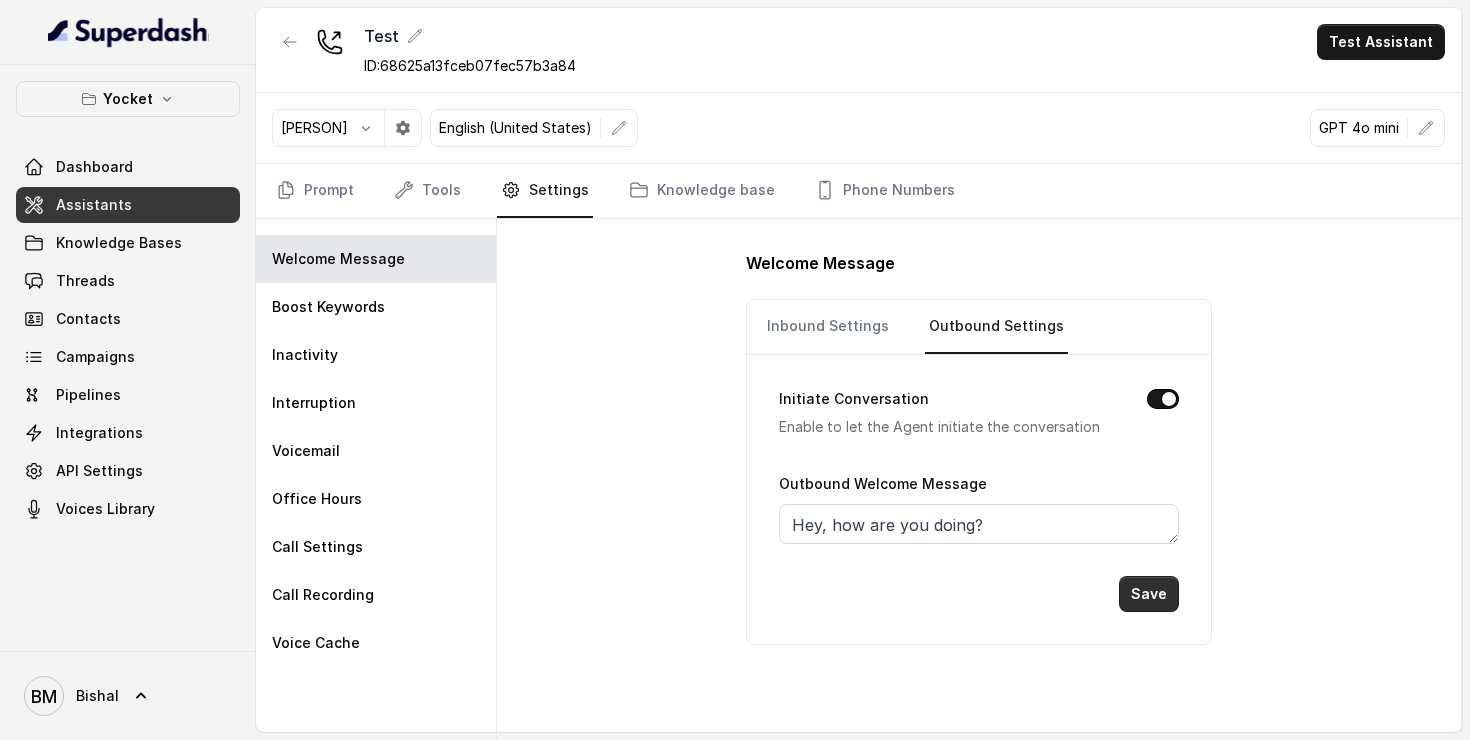 click on "Save" at bounding box center [1149, 594] 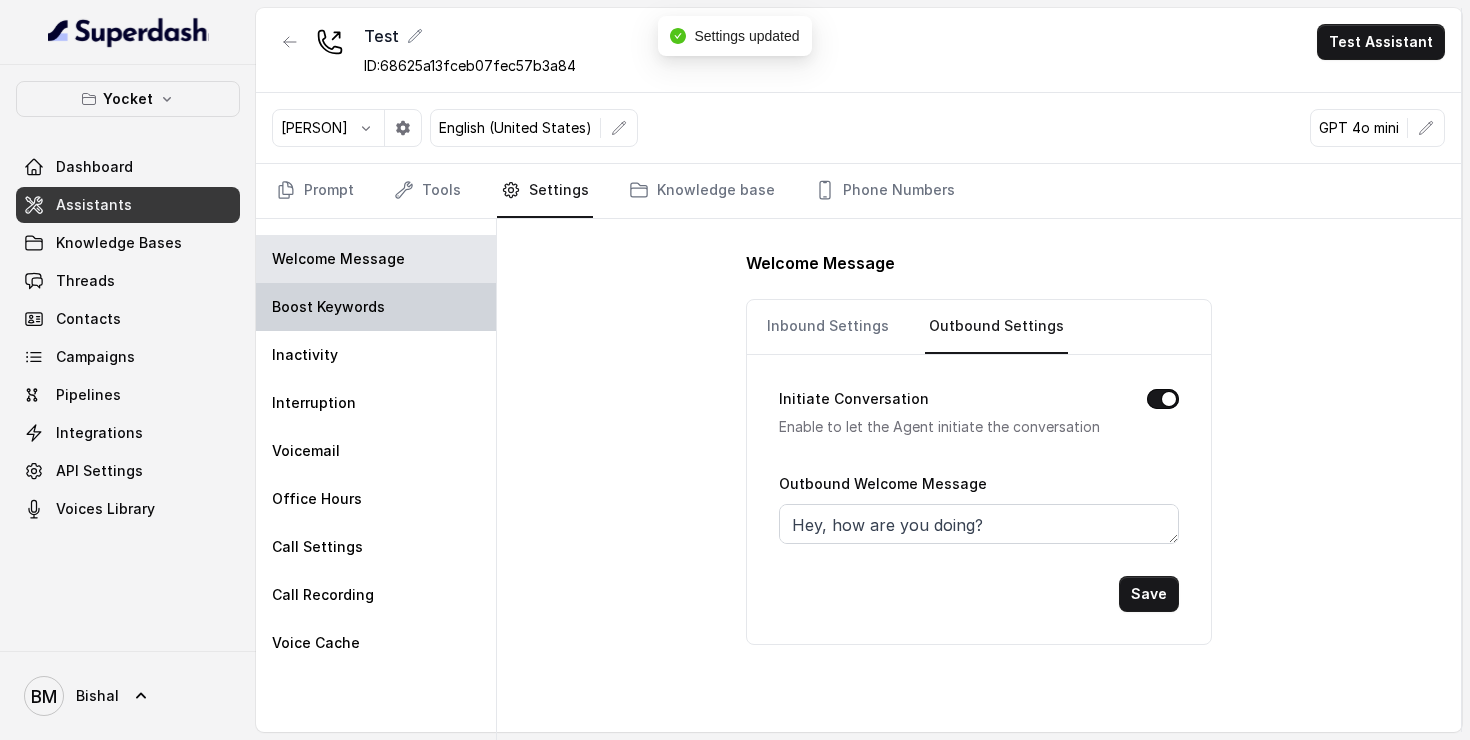 click on "Boost Keywords" at bounding box center (376, 307) 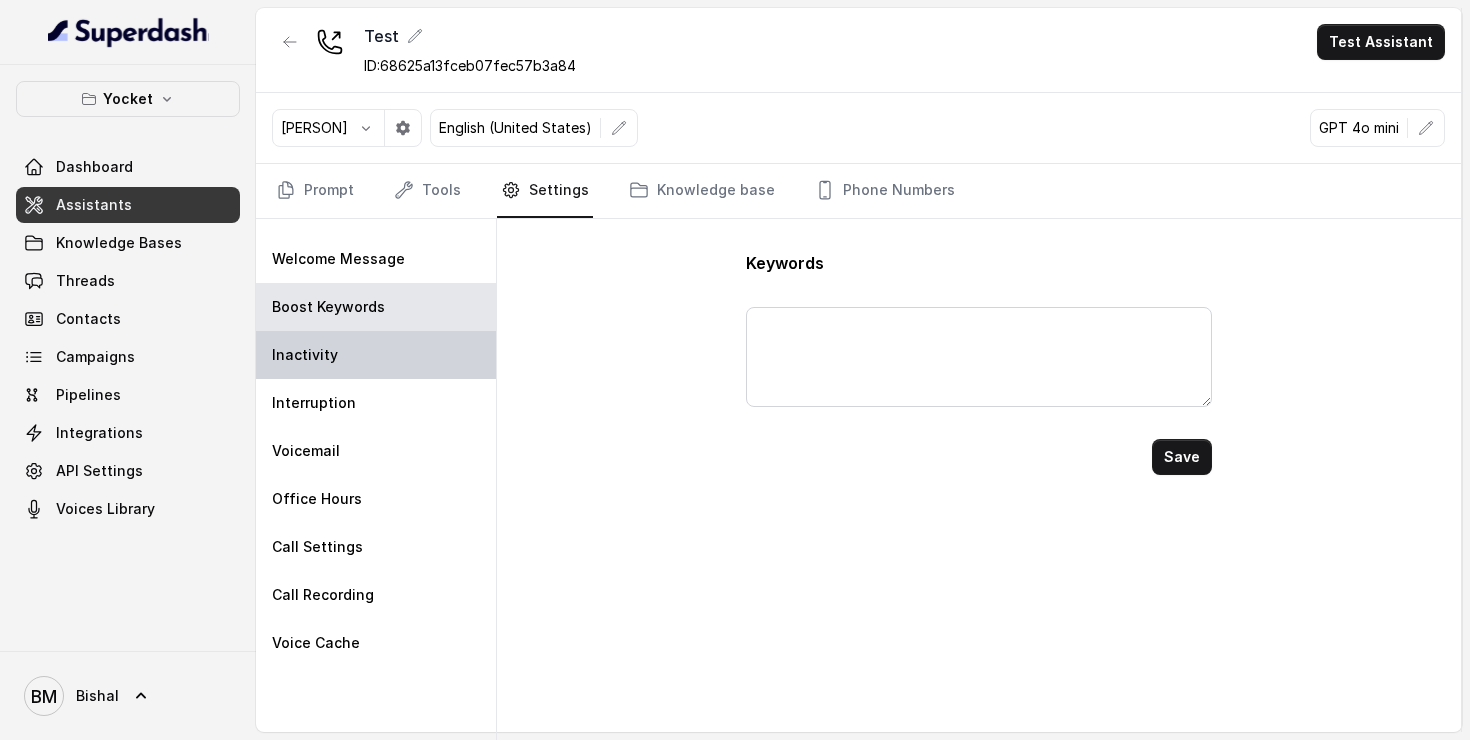 click on "Inactivity" at bounding box center (376, 355) 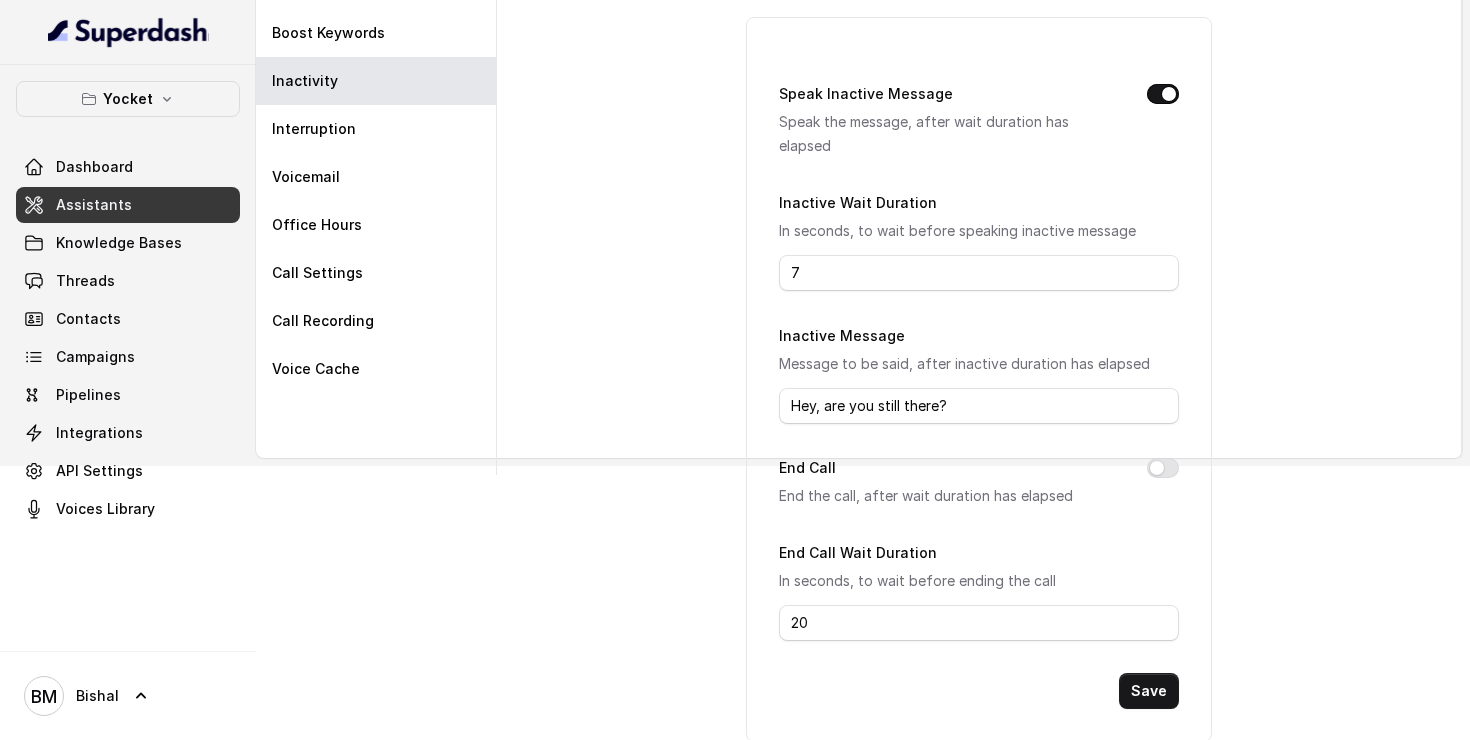 scroll, scrollTop: 0, scrollLeft: 0, axis: both 